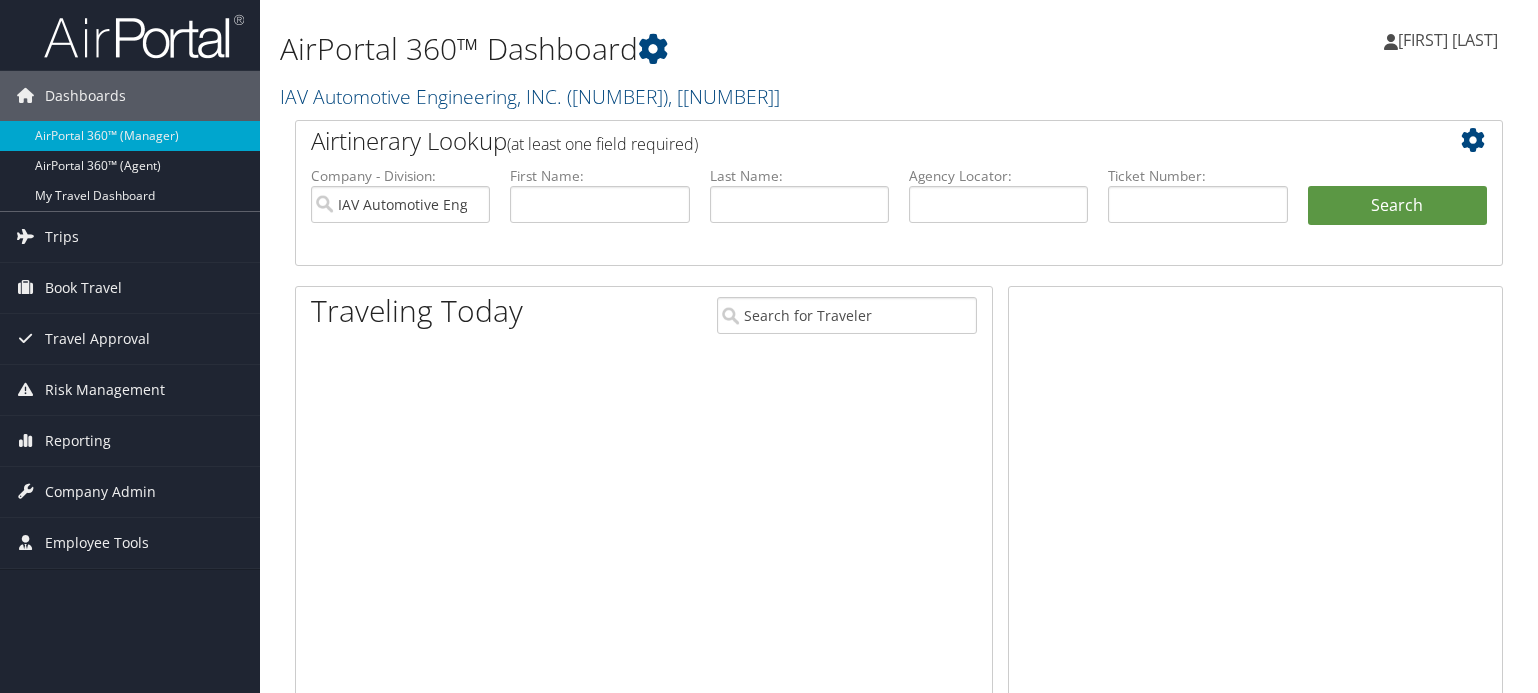 scroll, scrollTop: 0, scrollLeft: 0, axis: both 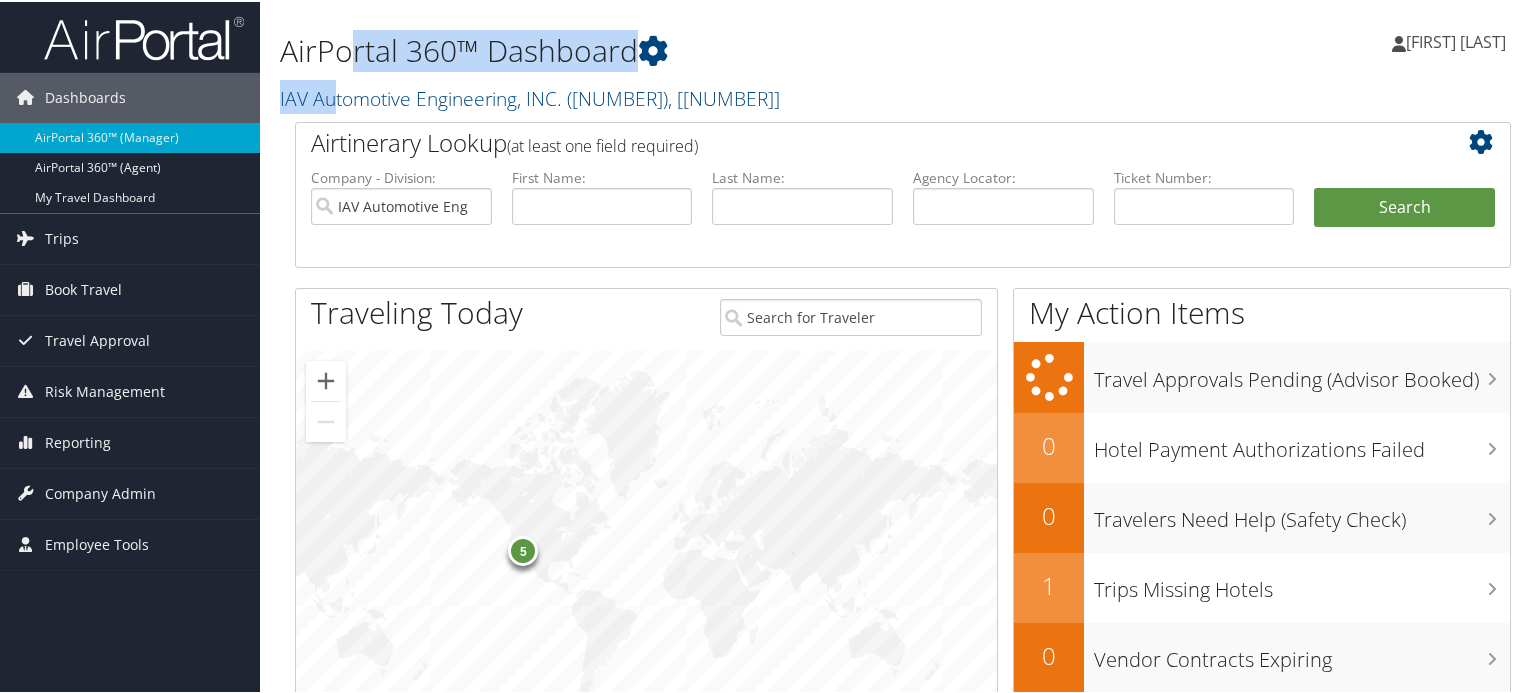 drag, startPoint x: 352, startPoint y: 67, endPoint x: 330, endPoint y: 110, distance: 48.30114 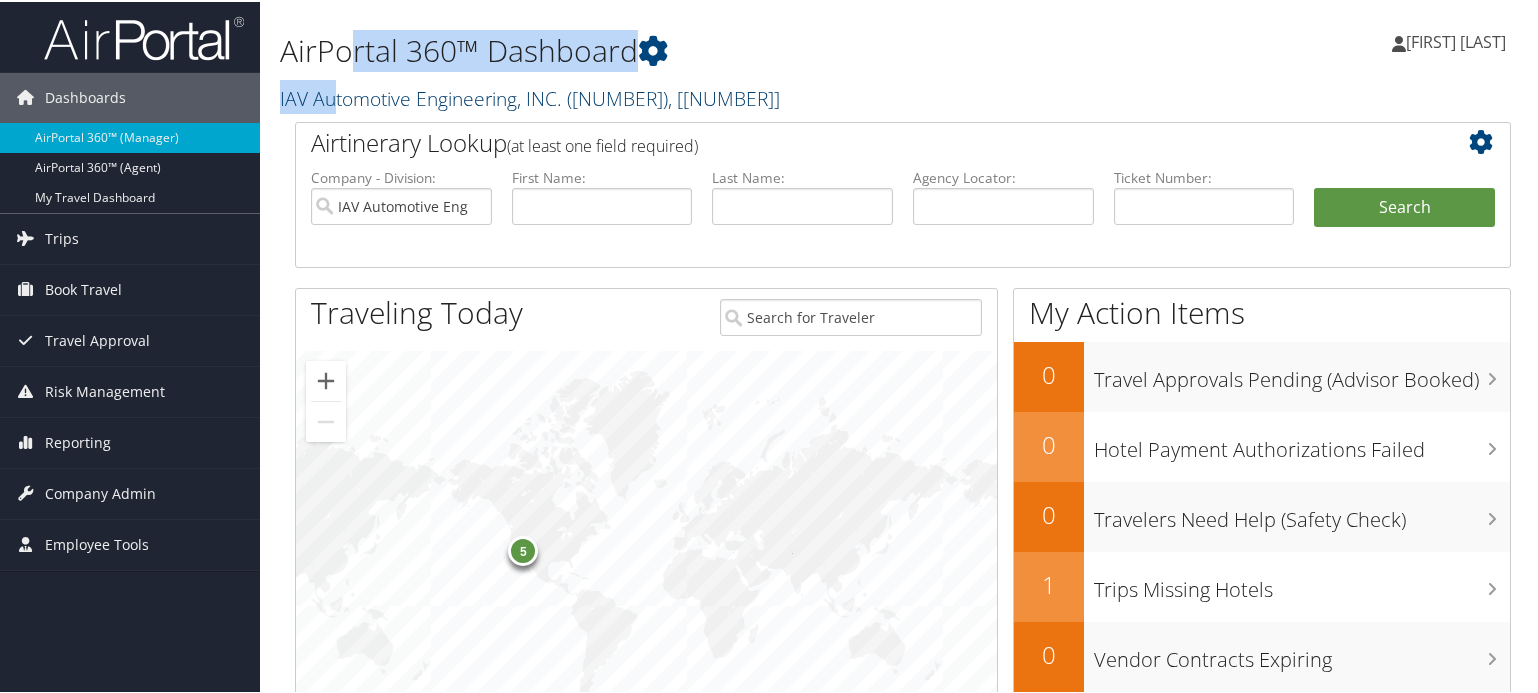 click on "IAV Automotive Engineering, INC.   ( 1802 )  , [ 6515 ]" at bounding box center (530, 96) 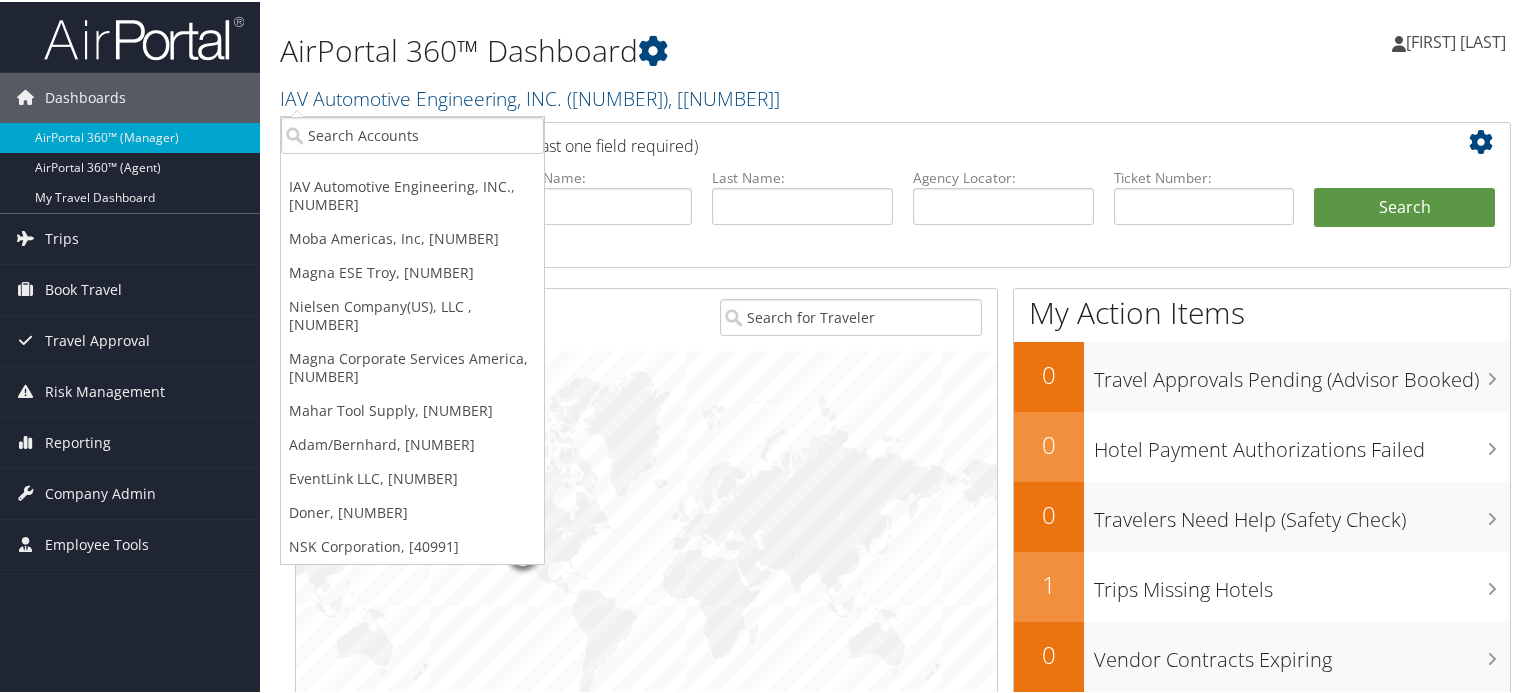 drag, startPoint x: 334, startPoint y: 189, endPoint x: 356, endPoint y: 140, distance: 53.712196 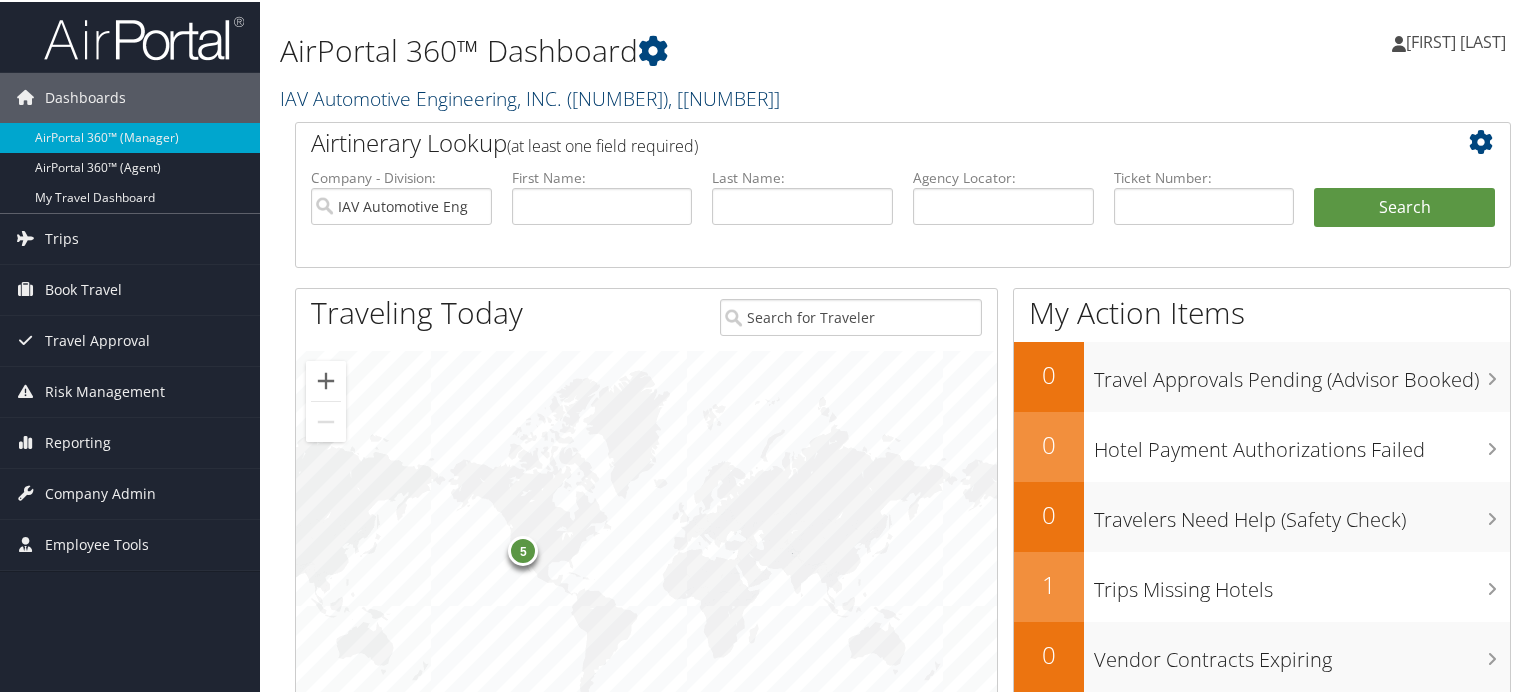 click on "IAV Automotive Engineering, INC.   ( 1802 )  , [ 6515 ]" at bounding box center (530, 96) 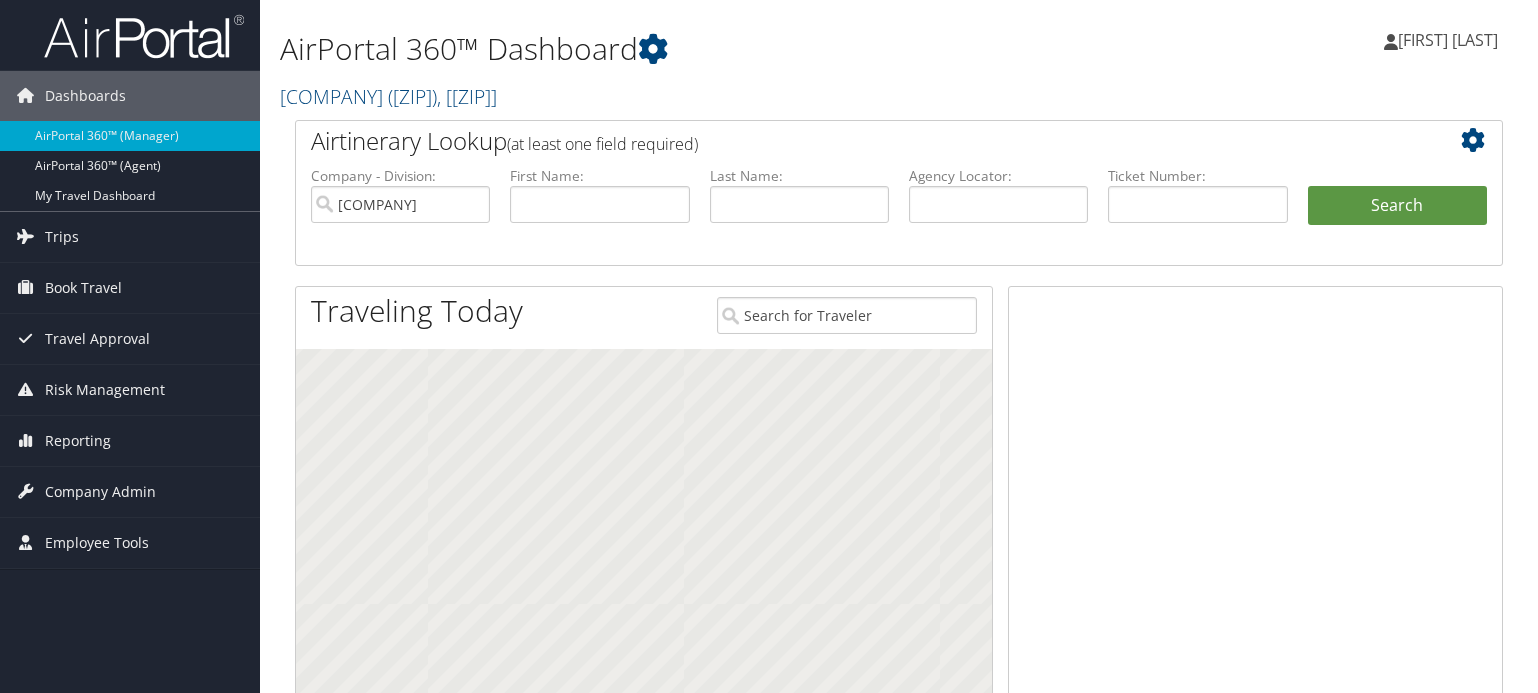 scroll, scrollTop: 0, scrollLeft: 0, axis: both 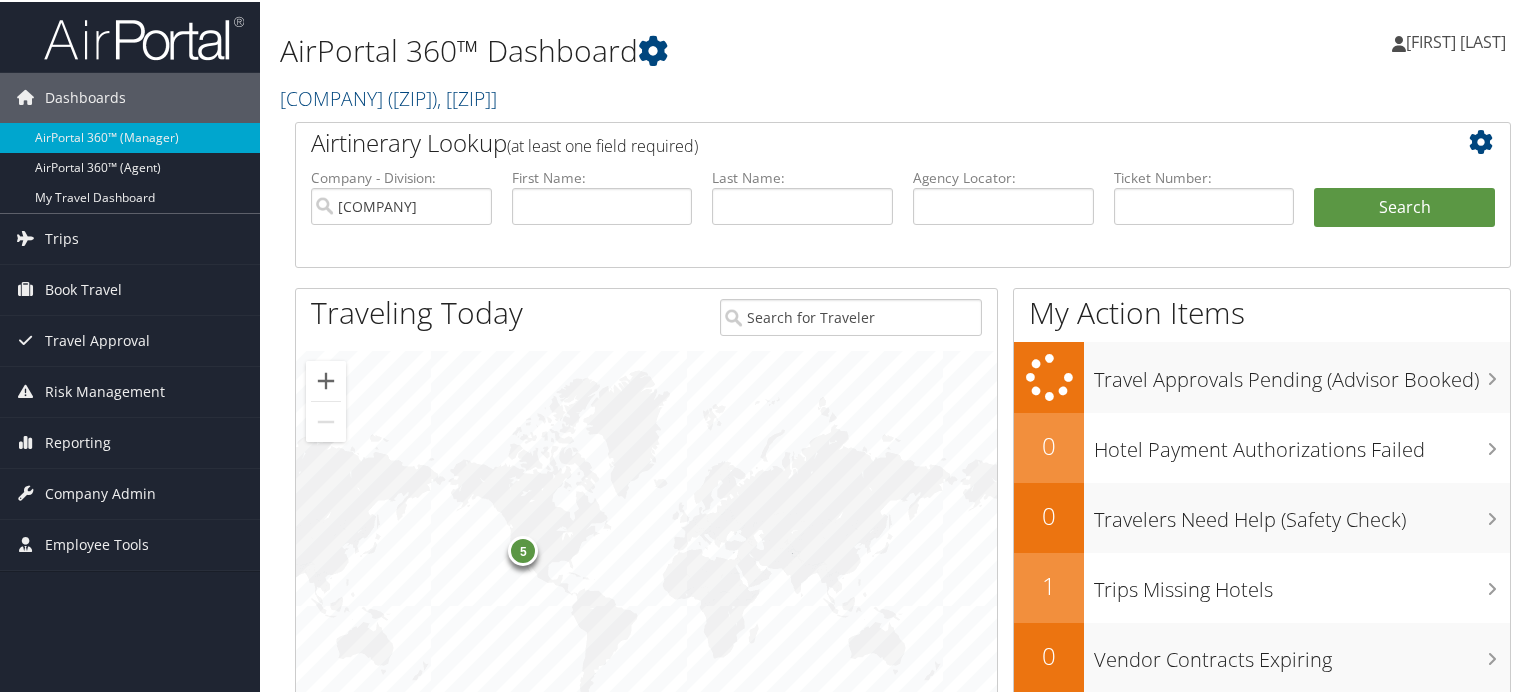 click on "IAV Automotive Engineering, INC.   ( 1802 )  , [ 6515 ]" at bounding box center (388, 96) 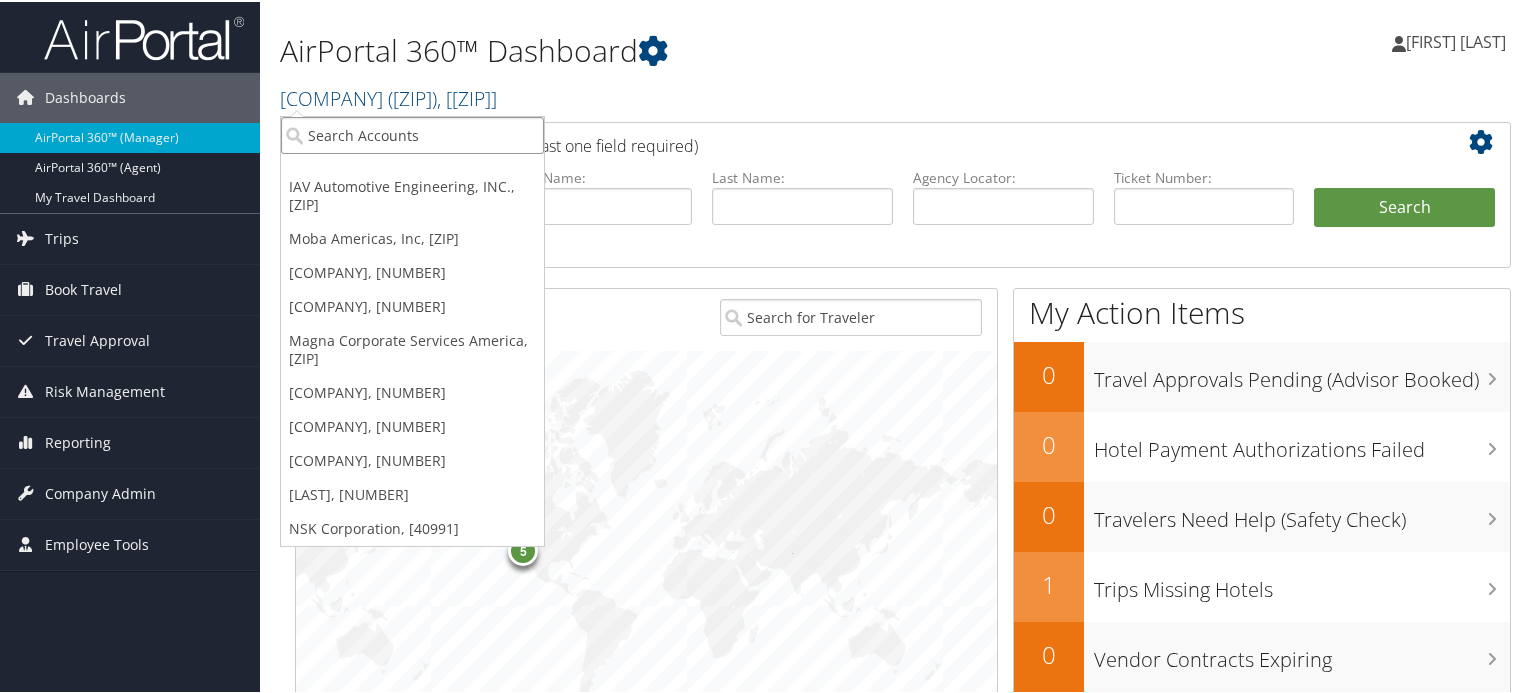 click at bounding box center [412, 133] 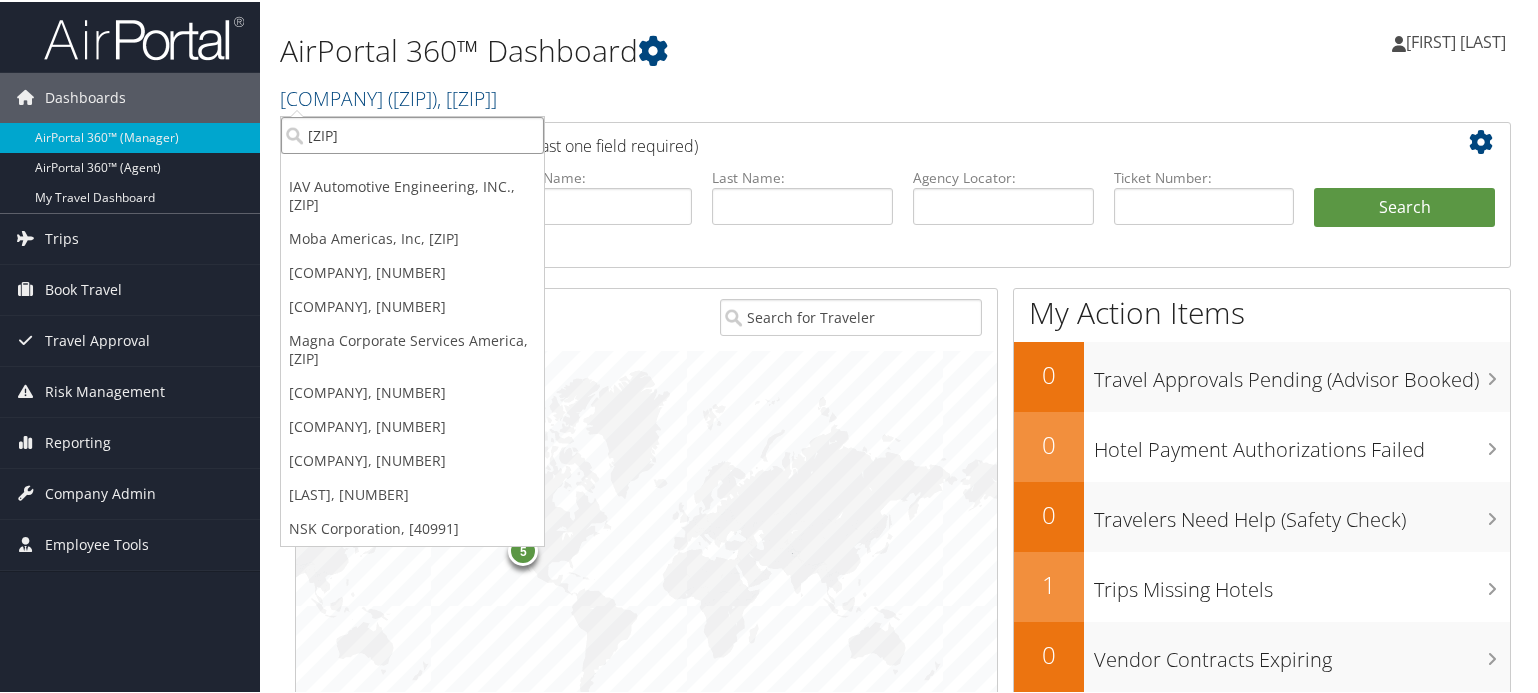 type on "4954" 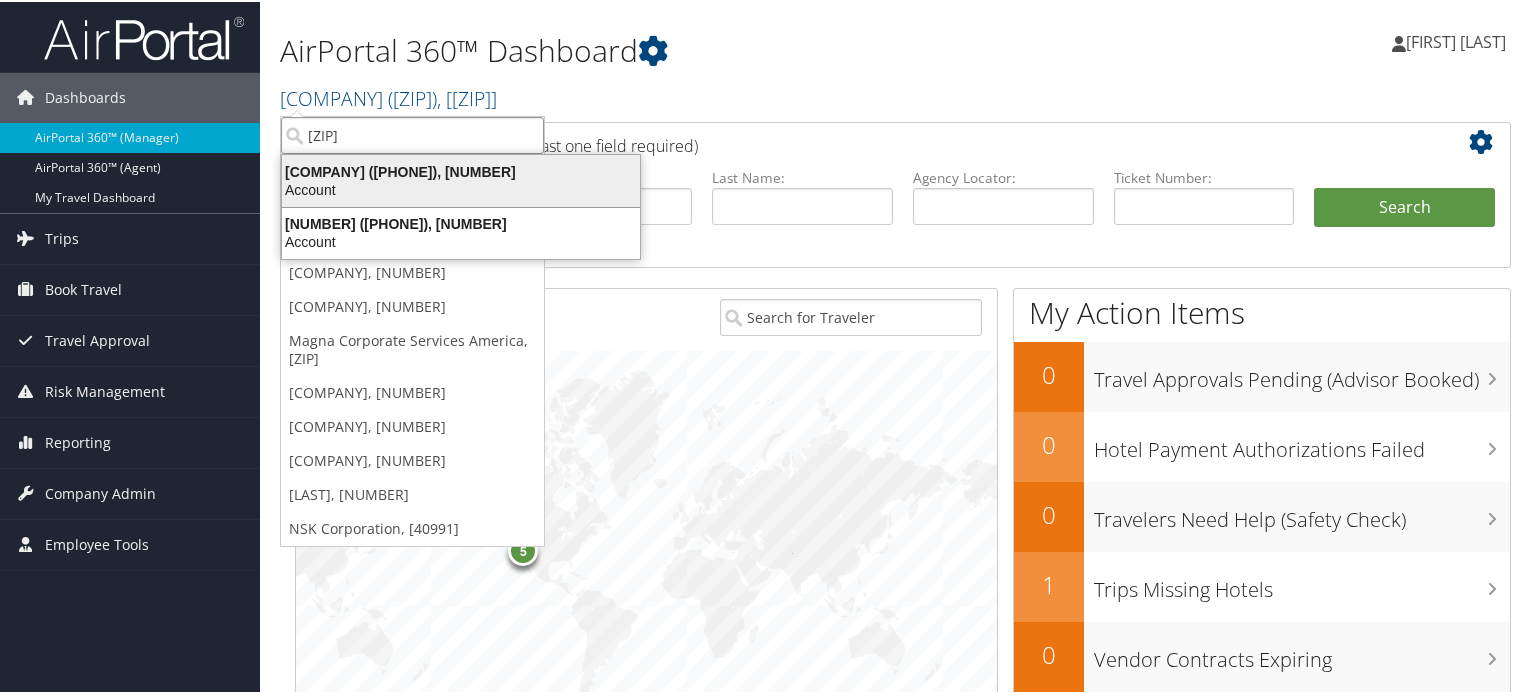 click on "Account" at bounding box center (461, 188) 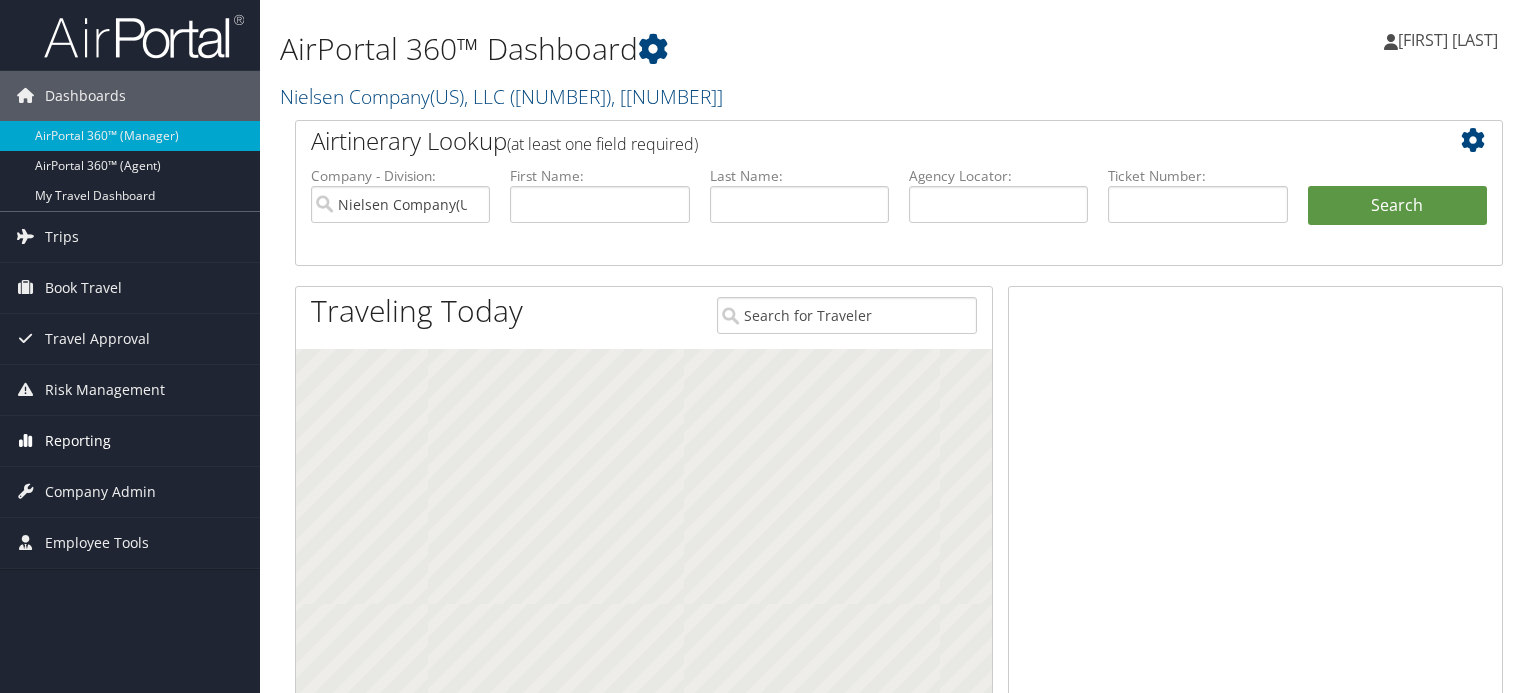 scroll, scrollTop: 0, scrollLeft: 0, axis: both 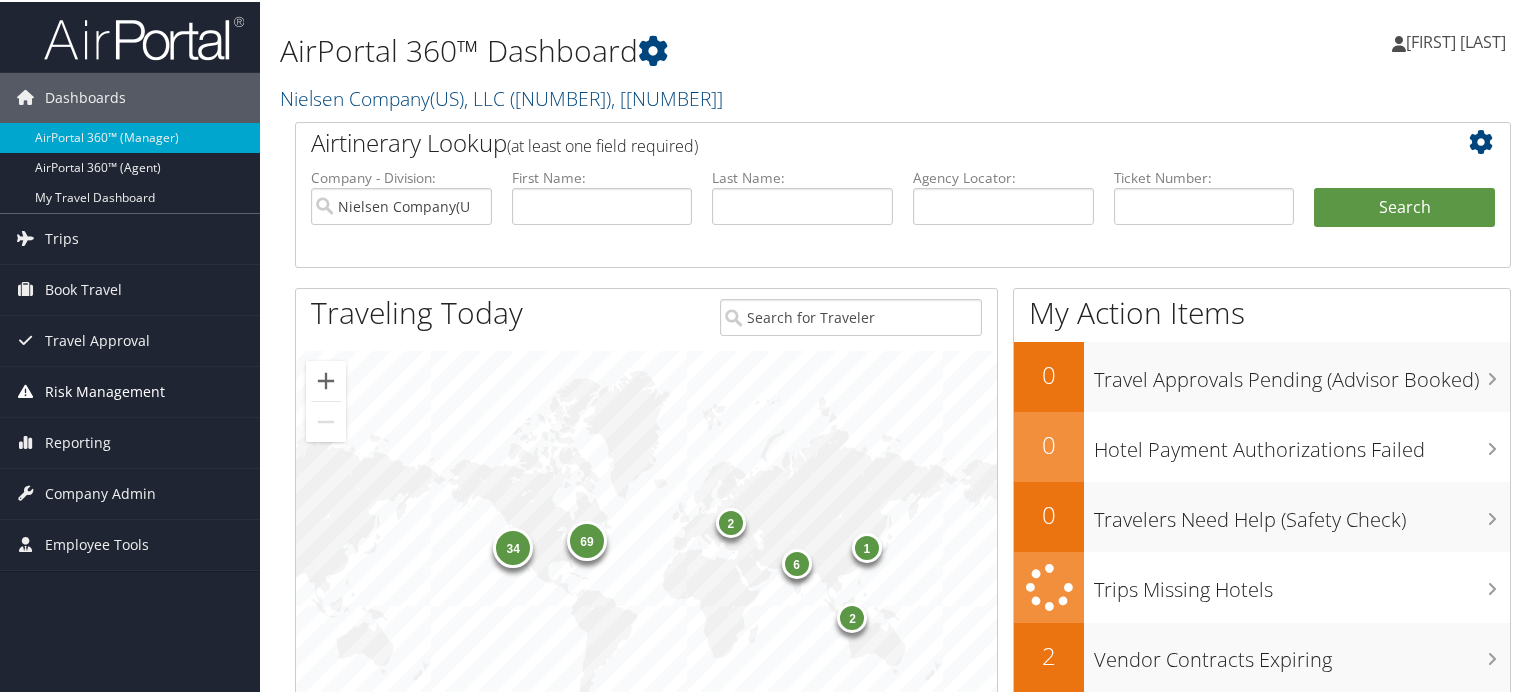 click on "Risk Management" at bounding box center [105, 390] 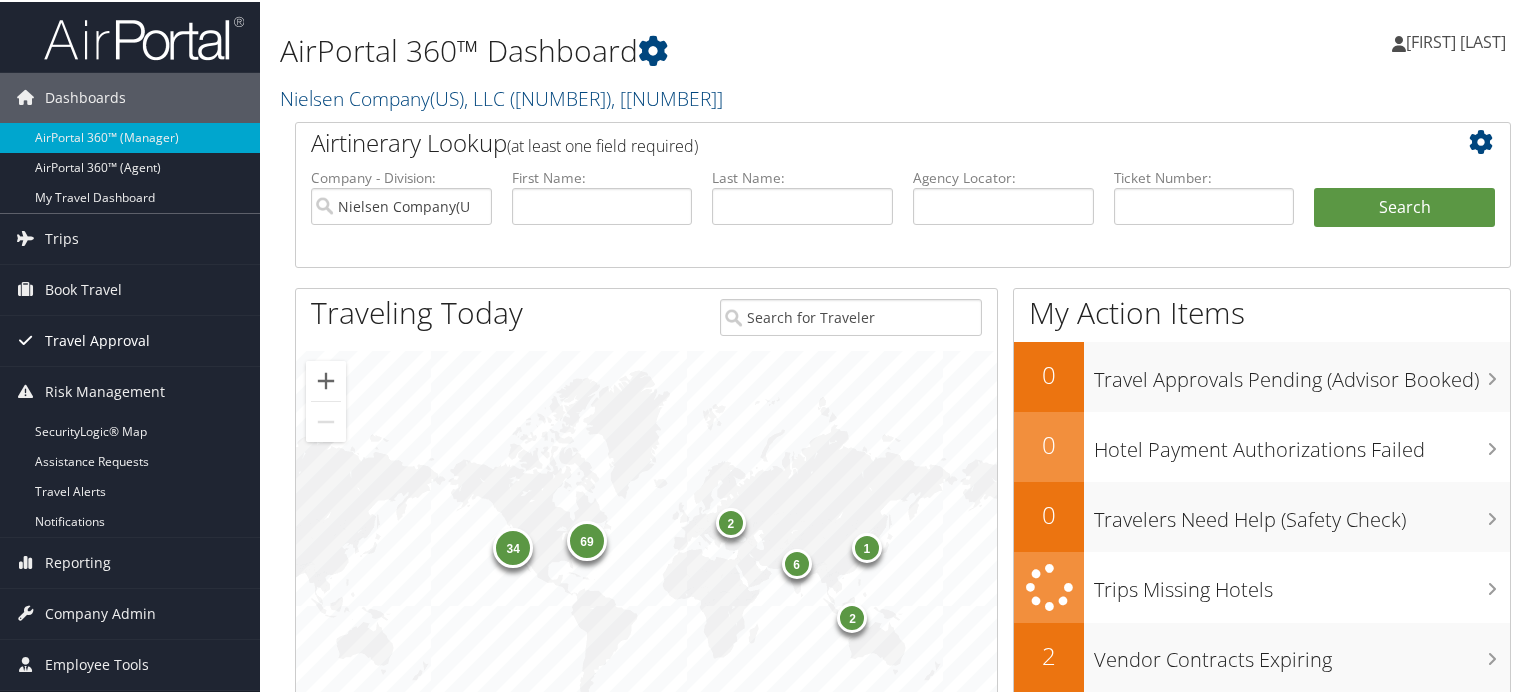 click on "Travel Approval" at bounding box center [97, 339] 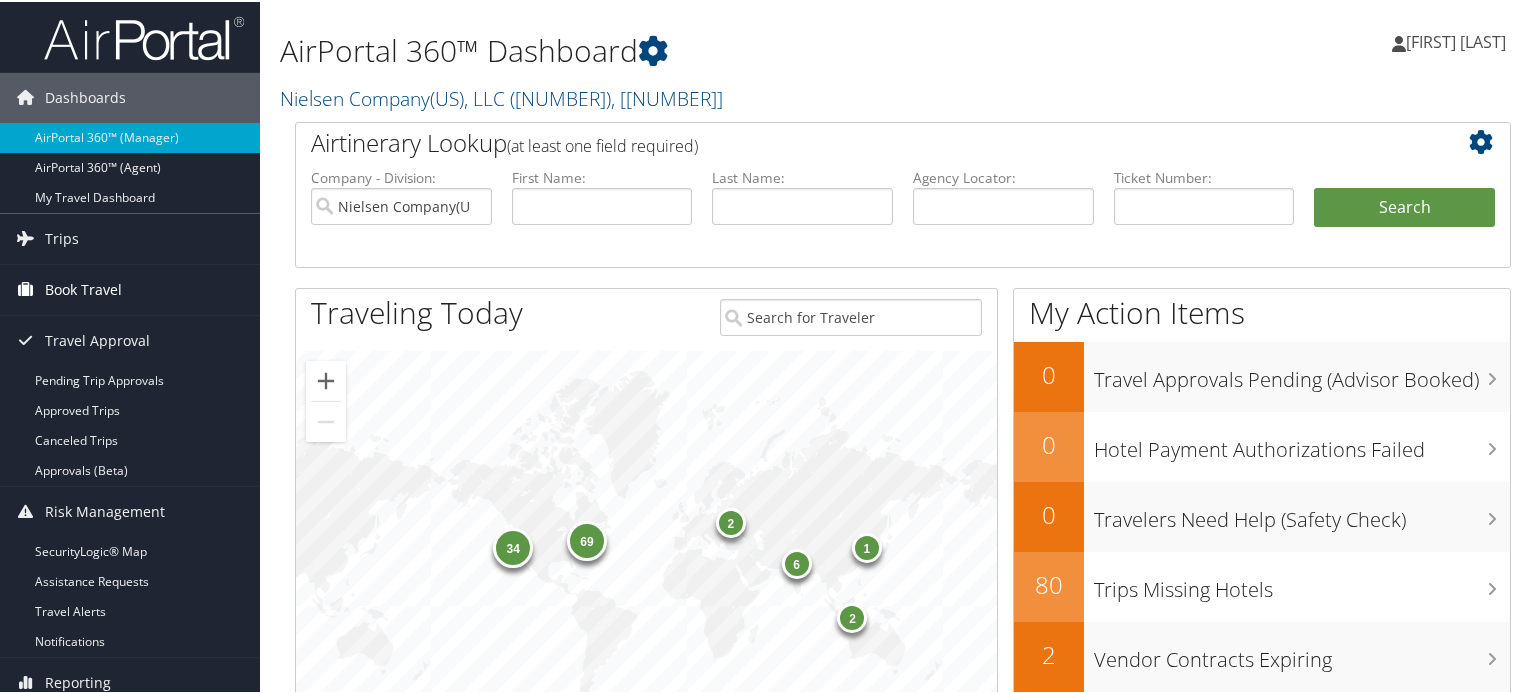 click on "Book Travel" at bounding box center [83, 288] 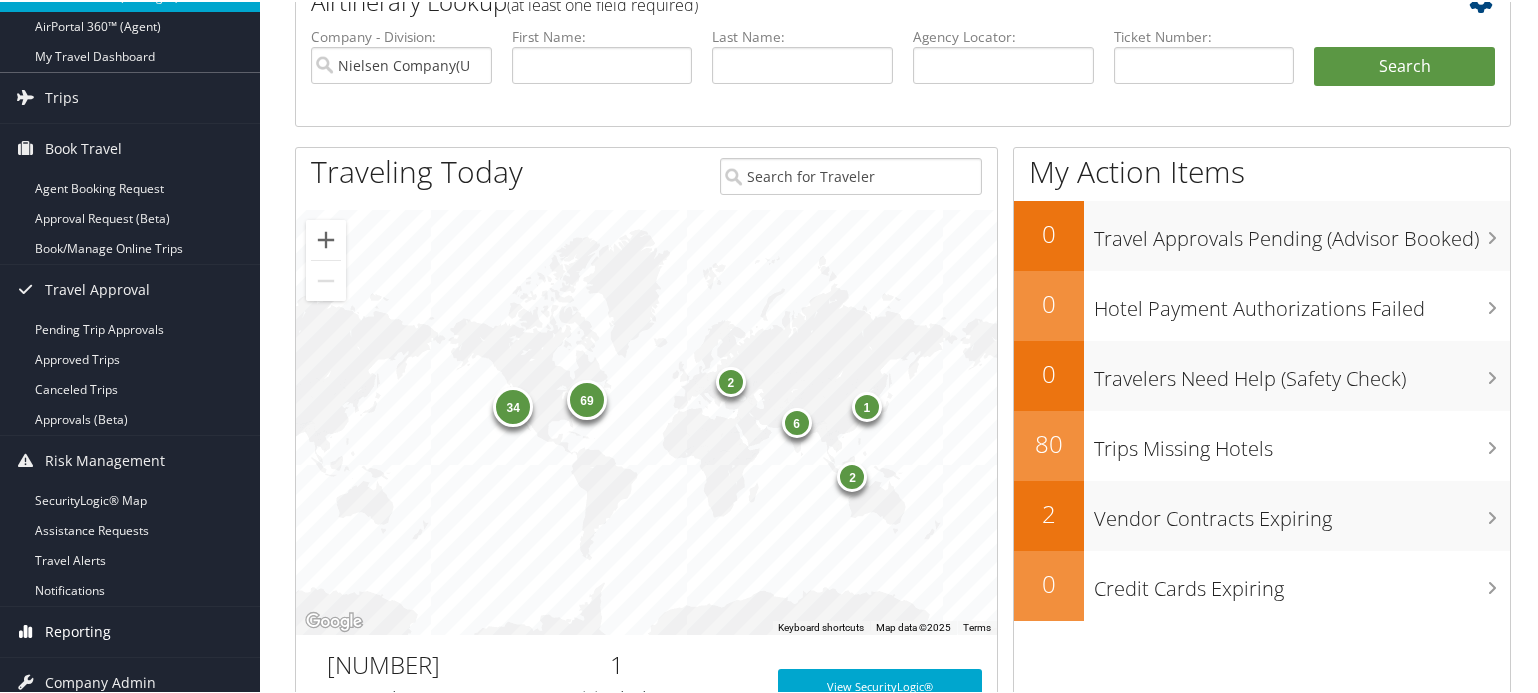 scroll, scrollTop: 400, scrollLeft: 0, axis: vertical 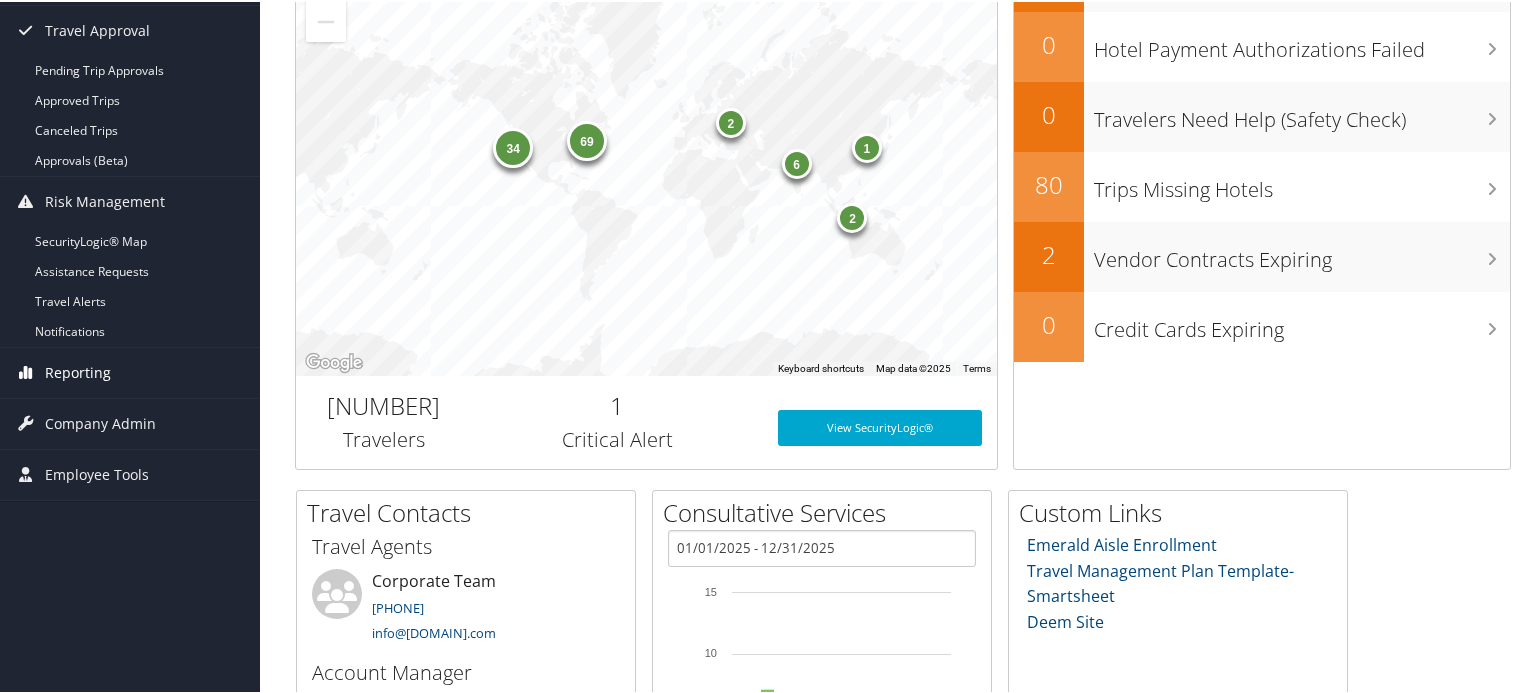 click on "Reporting" at bounding box center (78, 371) 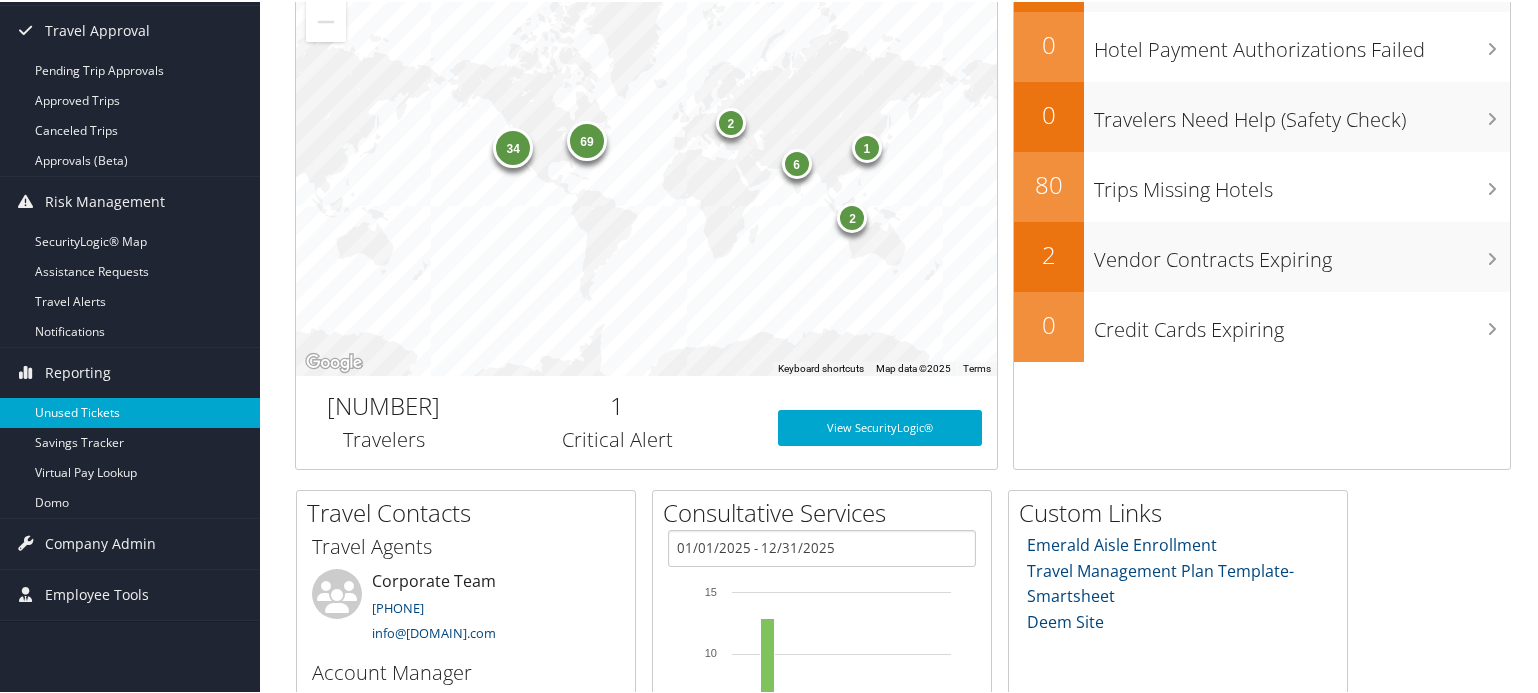 click on "Unused Tickets" at bounding box center [130, 411] 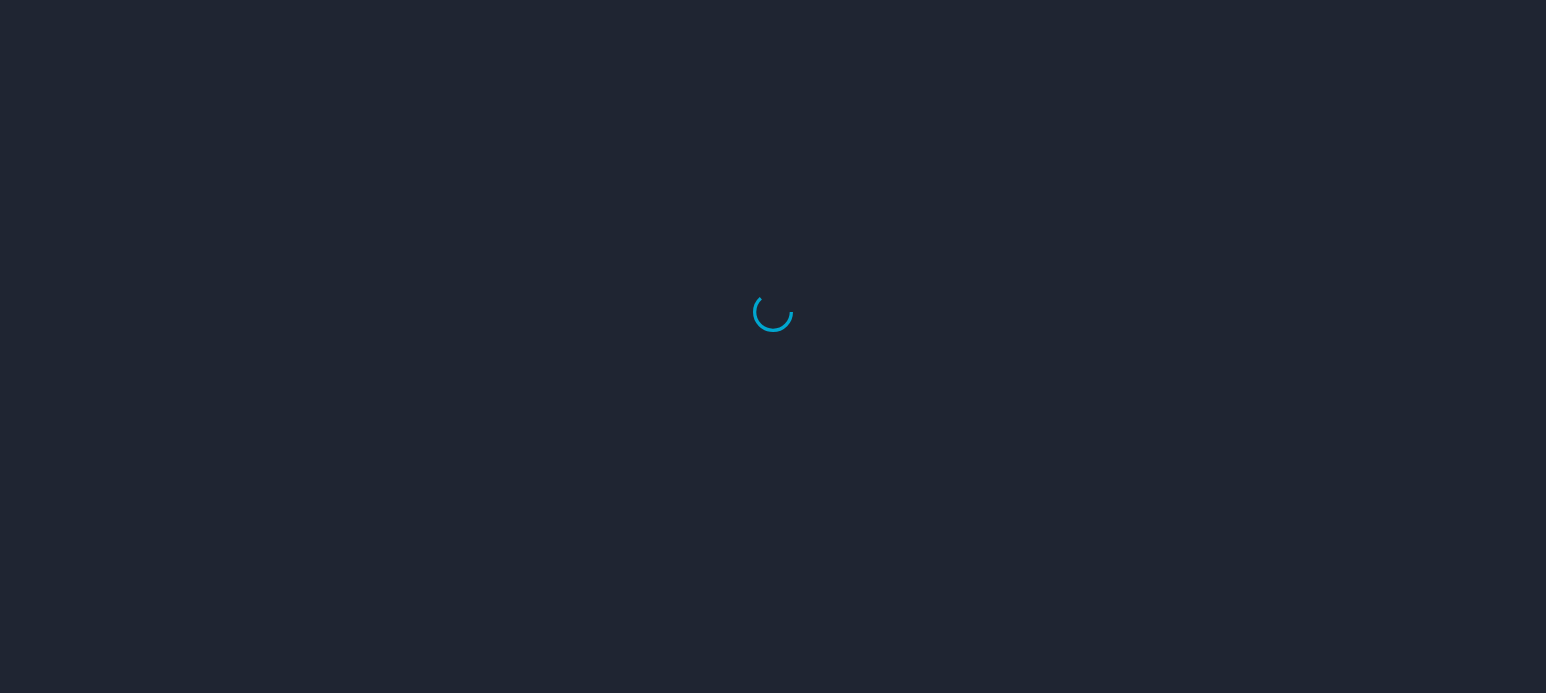 scroll, scrollTop: 0, scrollLeft: 0, axis: both 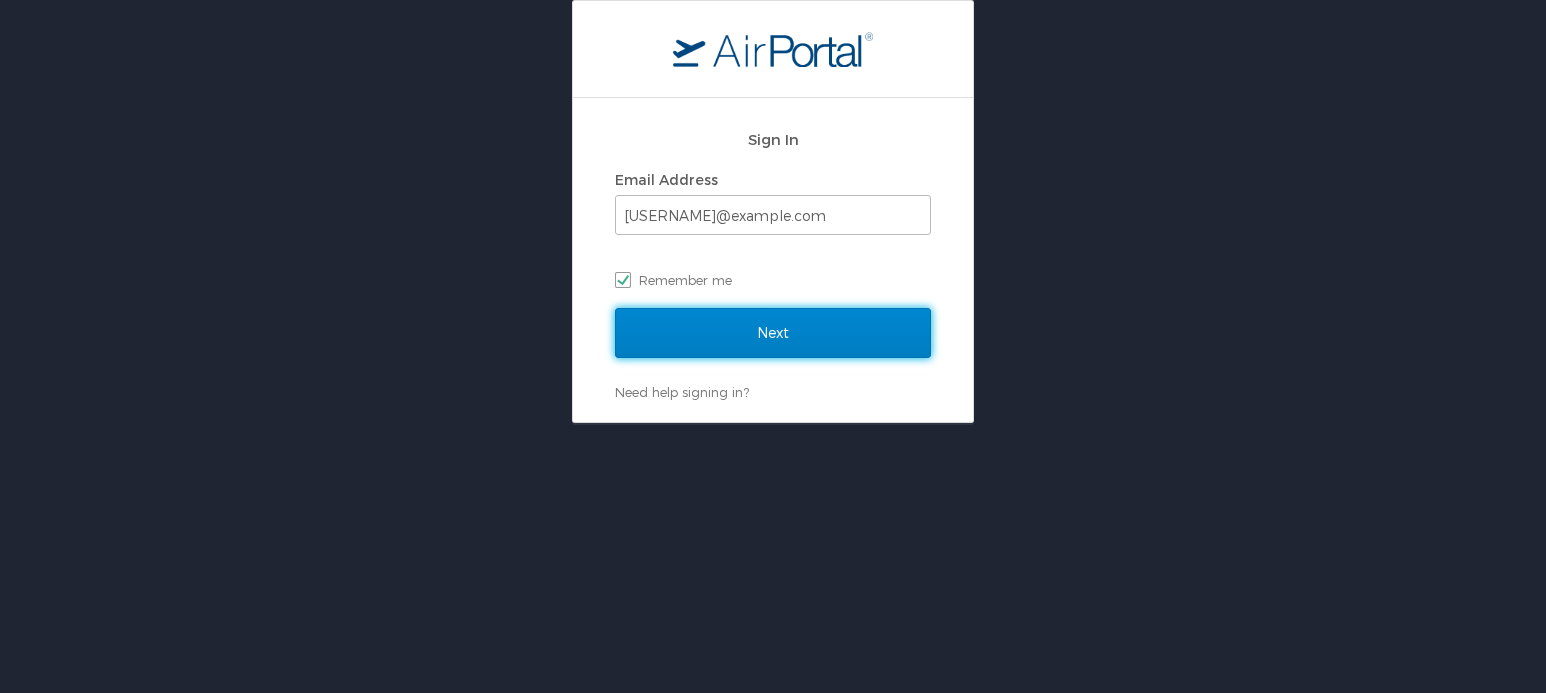click on "Next" at bounding box center [773, 333] 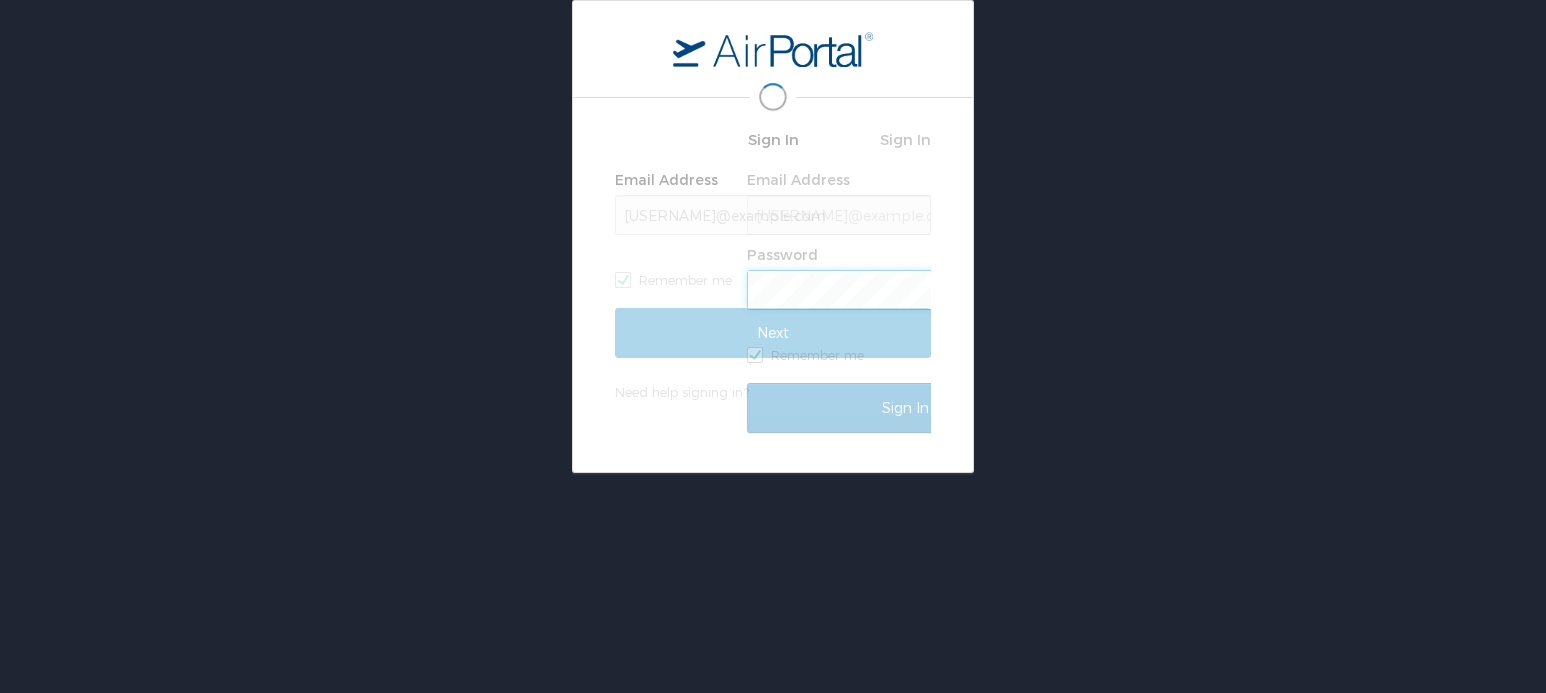 scroll, scrollTop: 0, scrollLeft: 0, axis: both 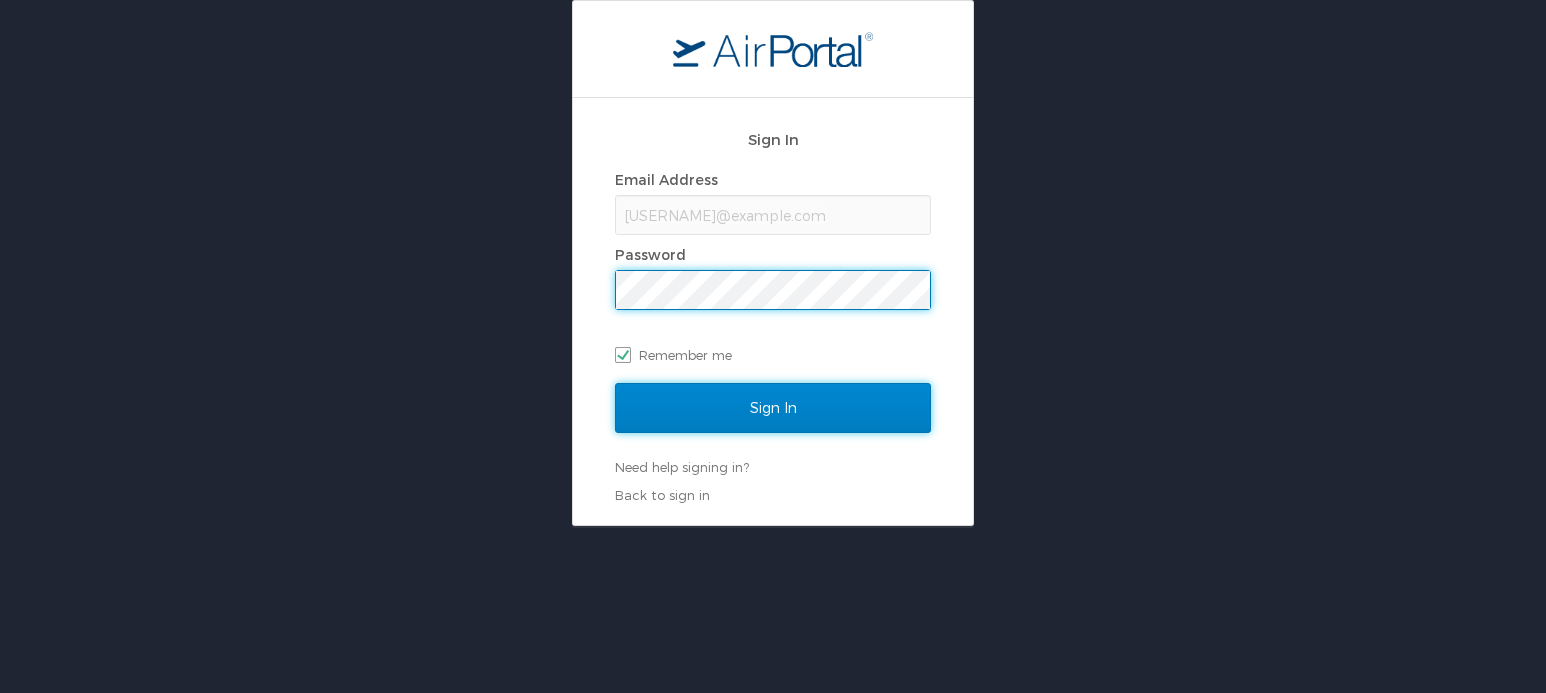 click on "Sign In" at bounding box center (773, 408) 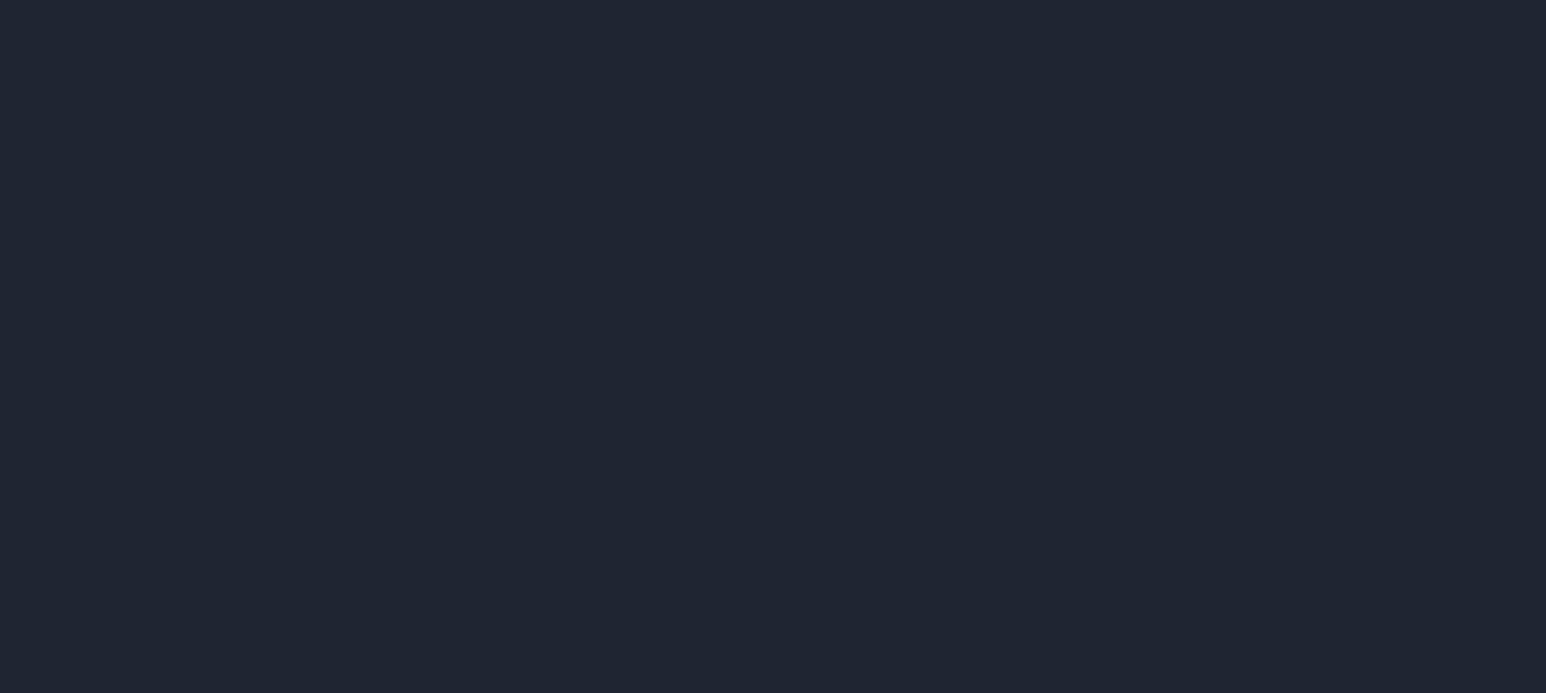 scroll, scrollTop: 0, scrollLeft: 0, axis: both 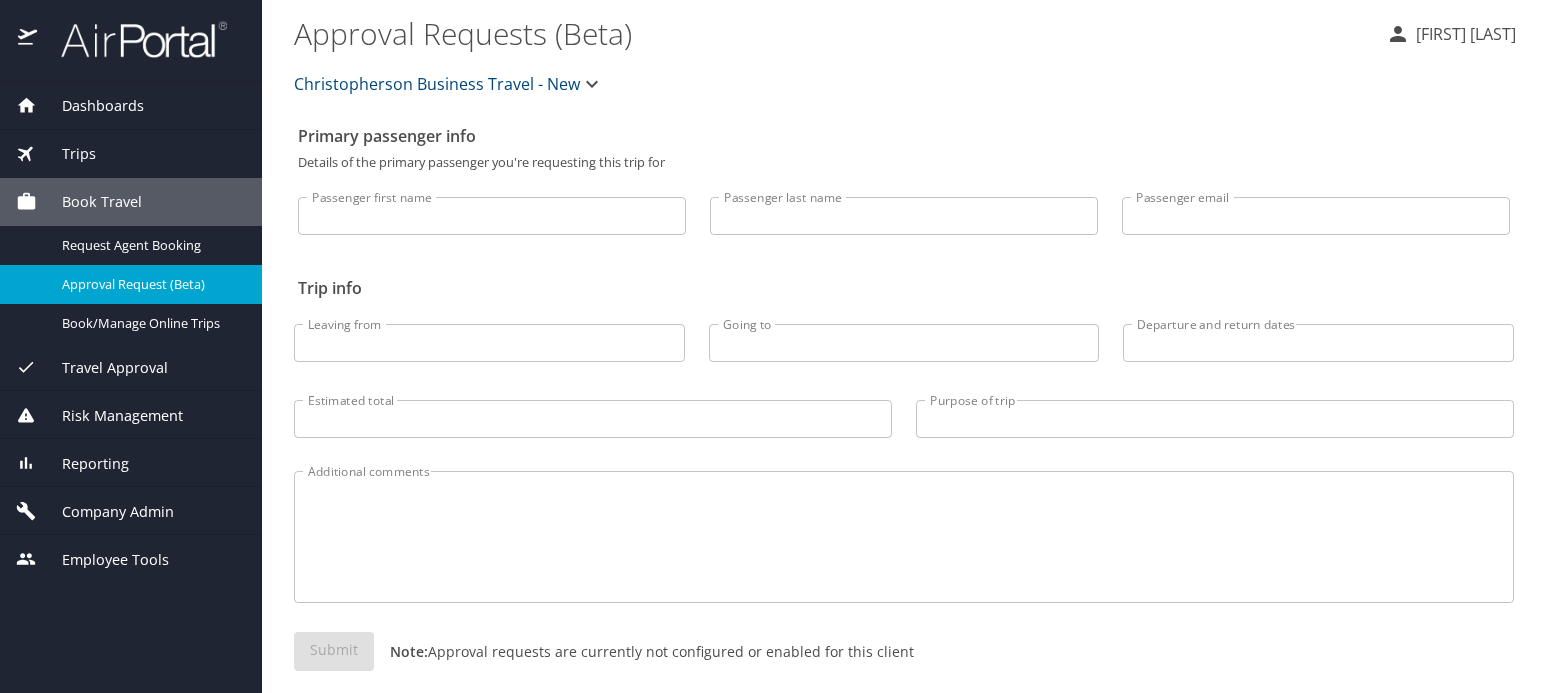 click on "Christopherson Business Travel - New" at bounding box center (437, 84) 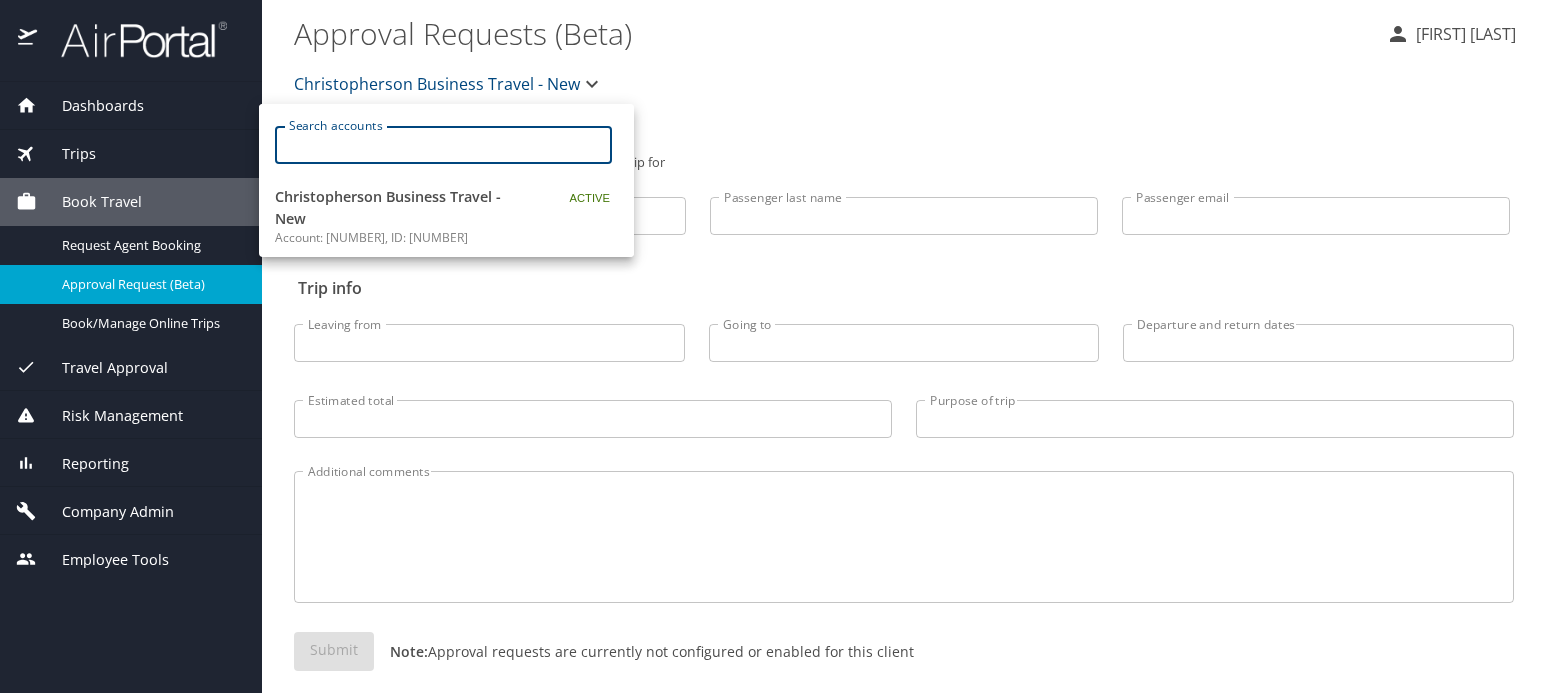 click on "Search accounts" at bounding box center [450, 145] 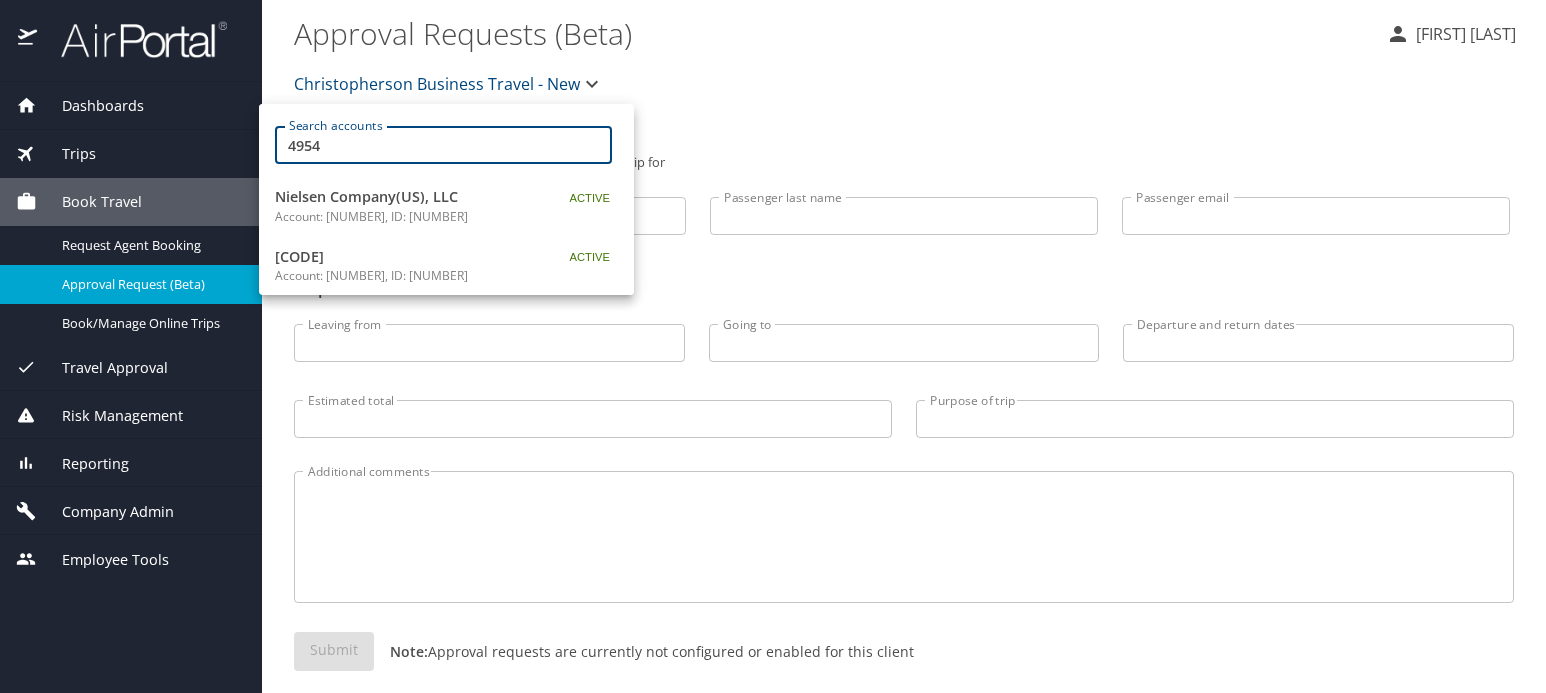 type on "4954" 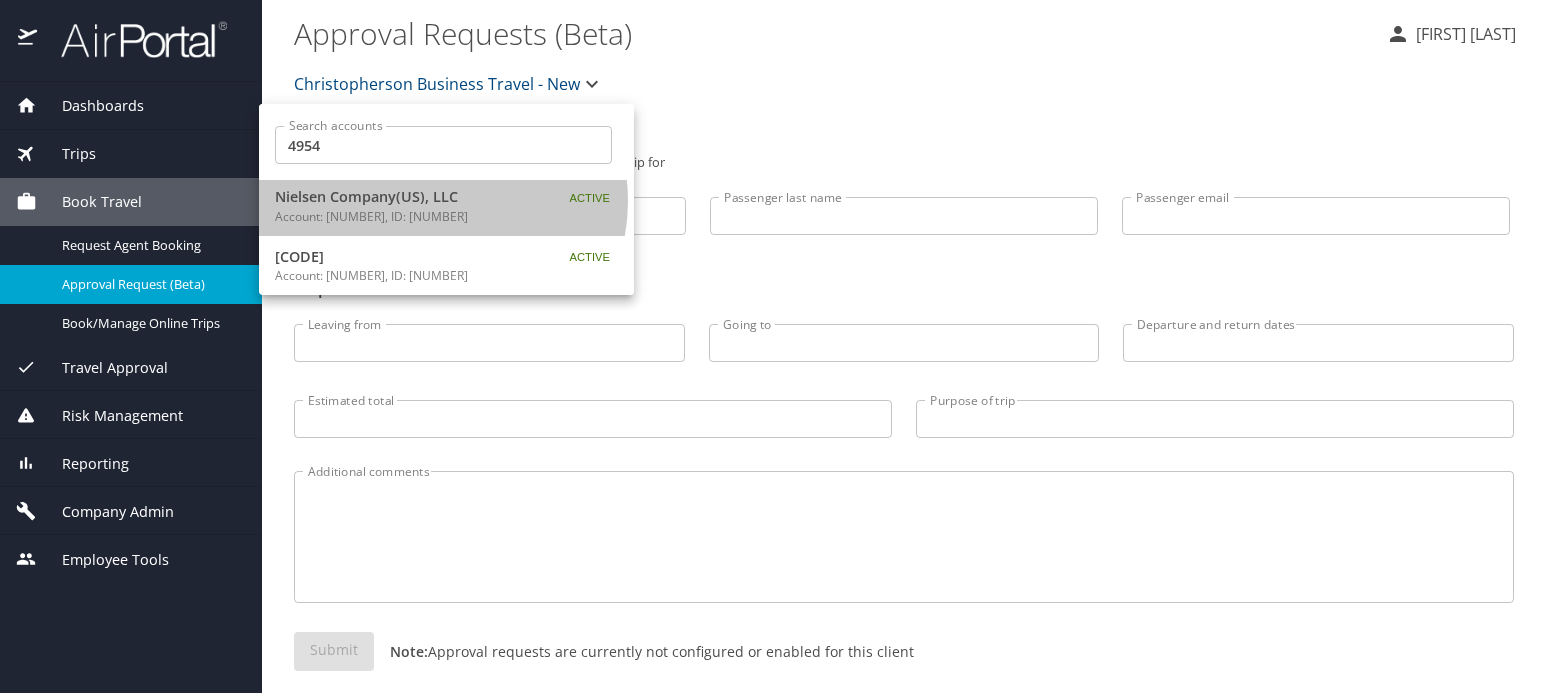 click on "Nielsen Company(US), LLC" at bounding box center [400, 197] 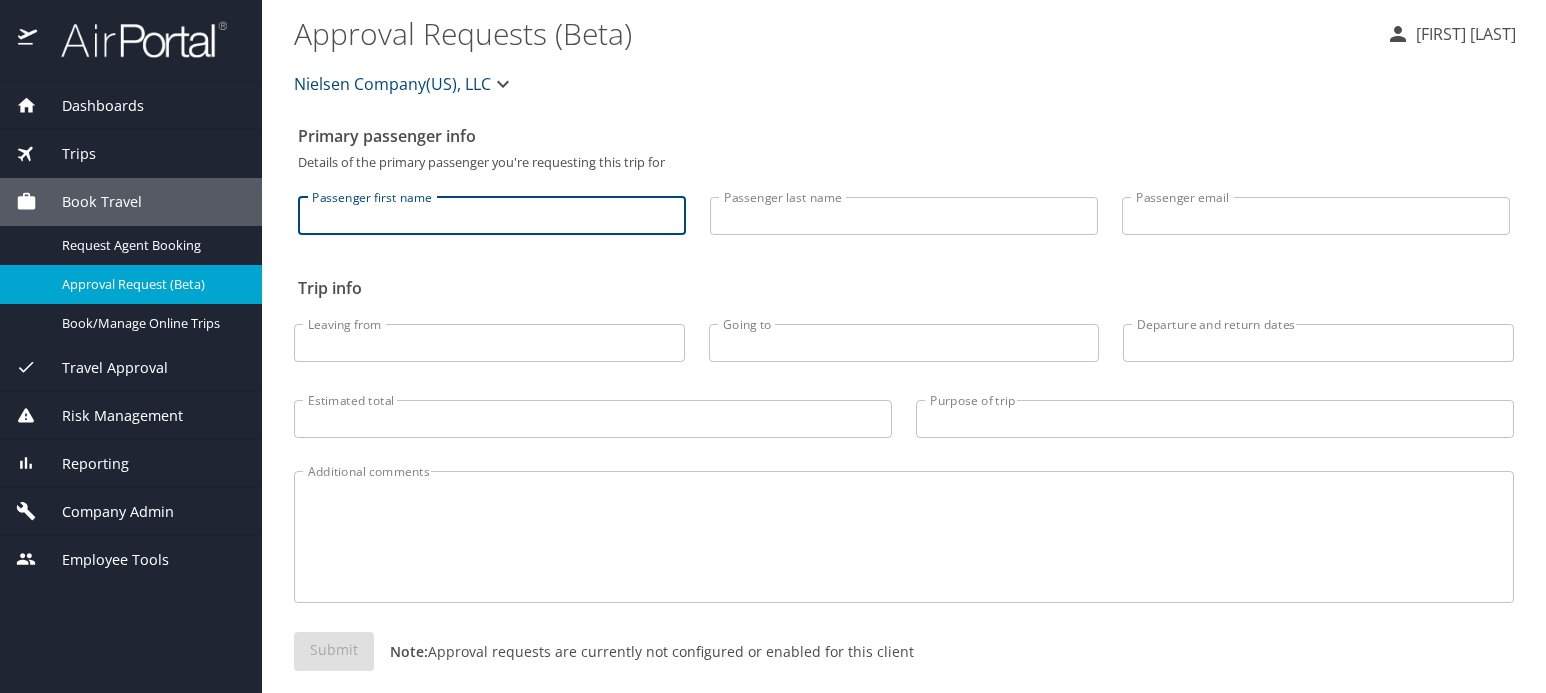 click on "Passenger first name" at bounding box center (492, 216) 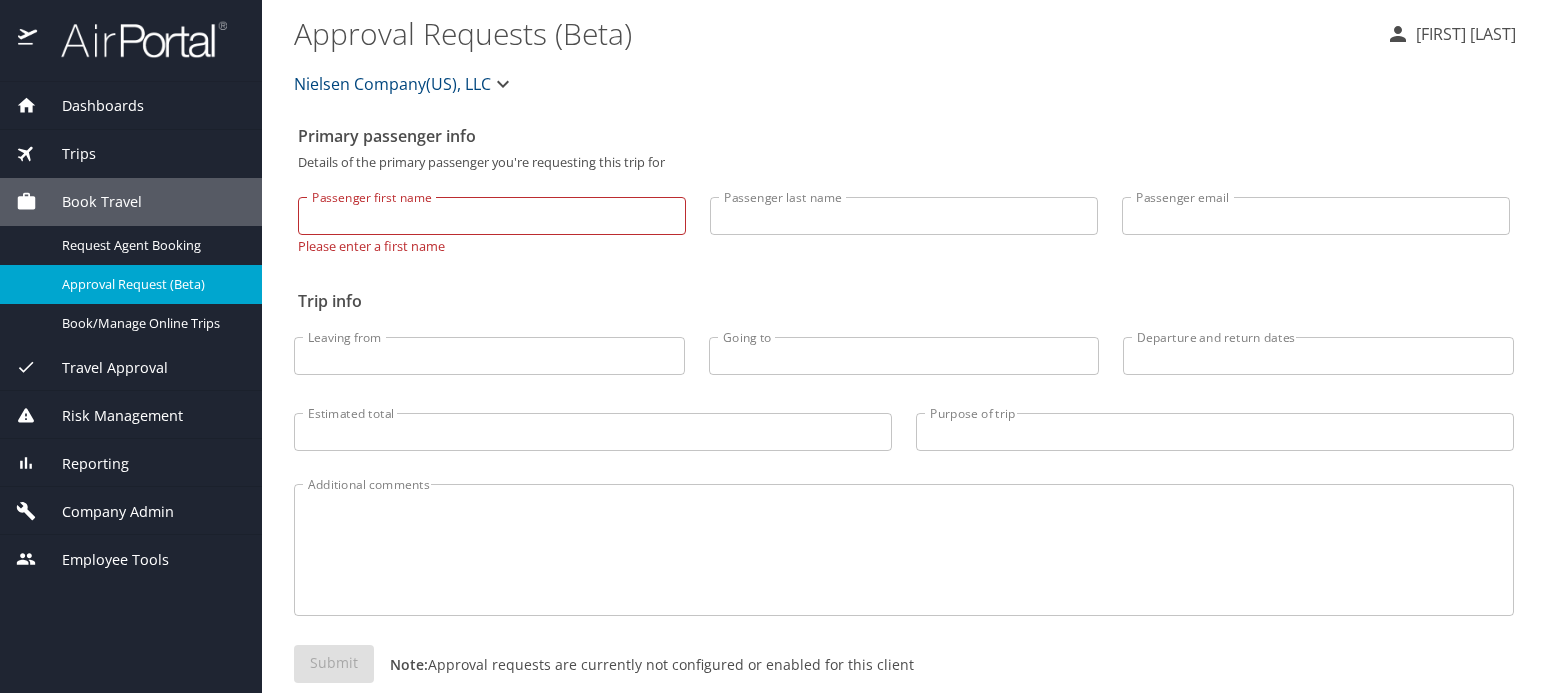 drag, startPoint x: 788, startPoint y: 194, endPoint x: 741, endPoint y: 223, distance: 55.226807 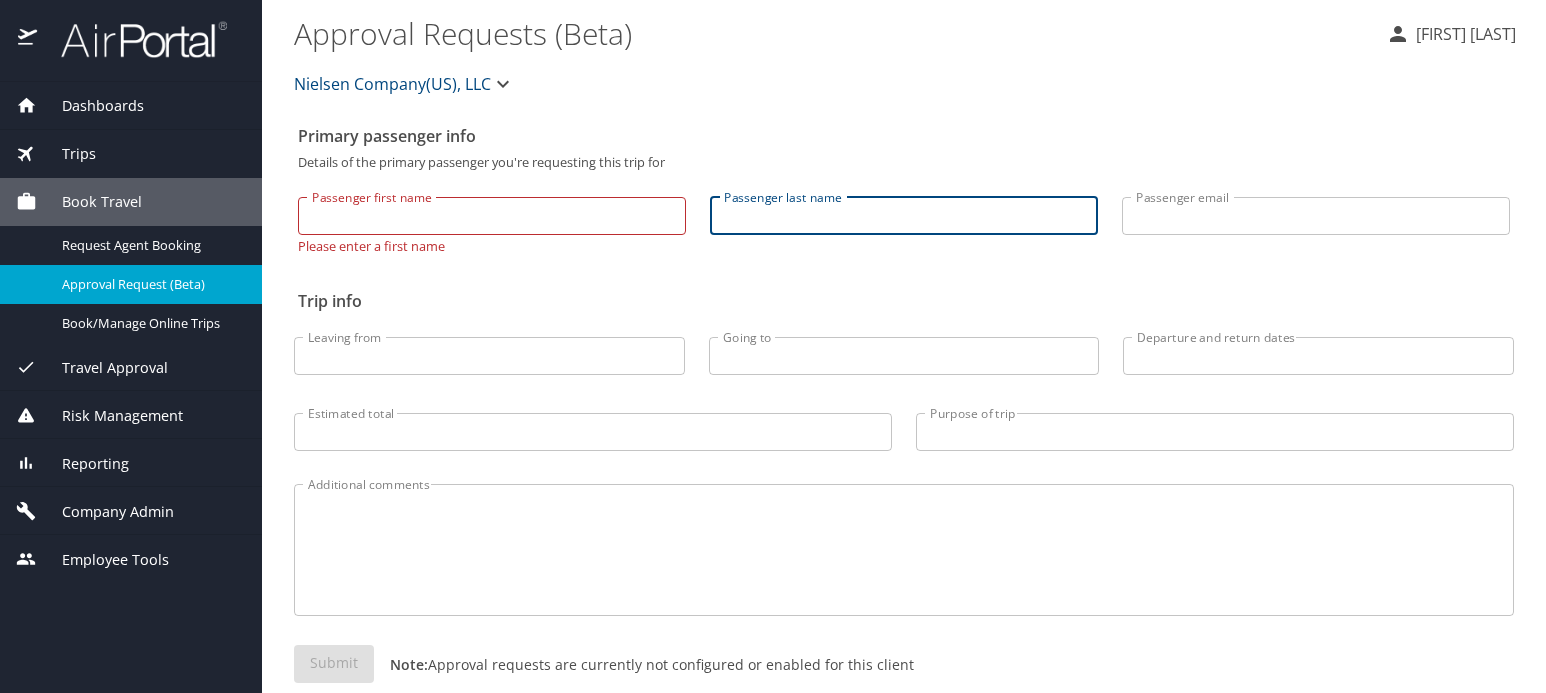 click on "Passenger last name" at bounding box center [904, 216] 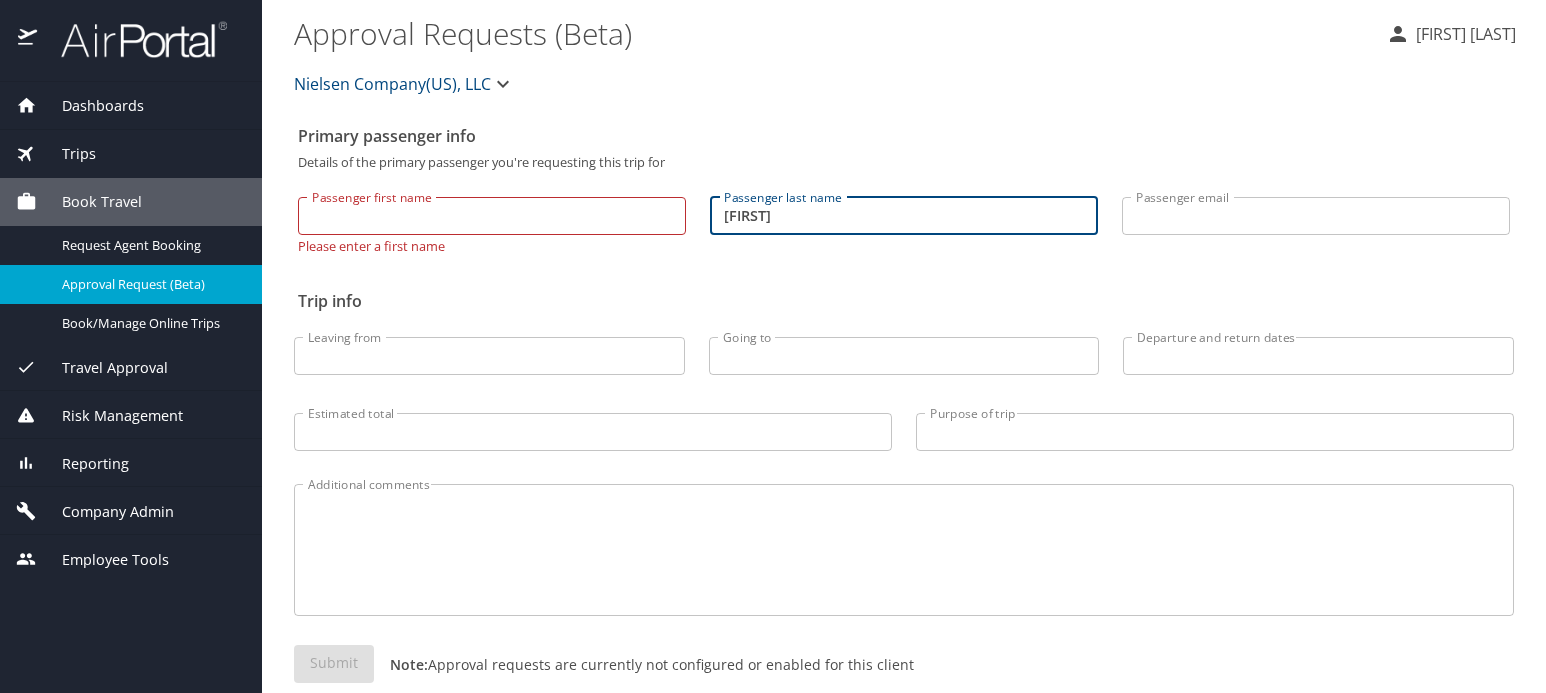 drag, startPoint x: 726, startPoint y: 220, endPoint x: 663, endPoint y: 214, distance: 63.28507 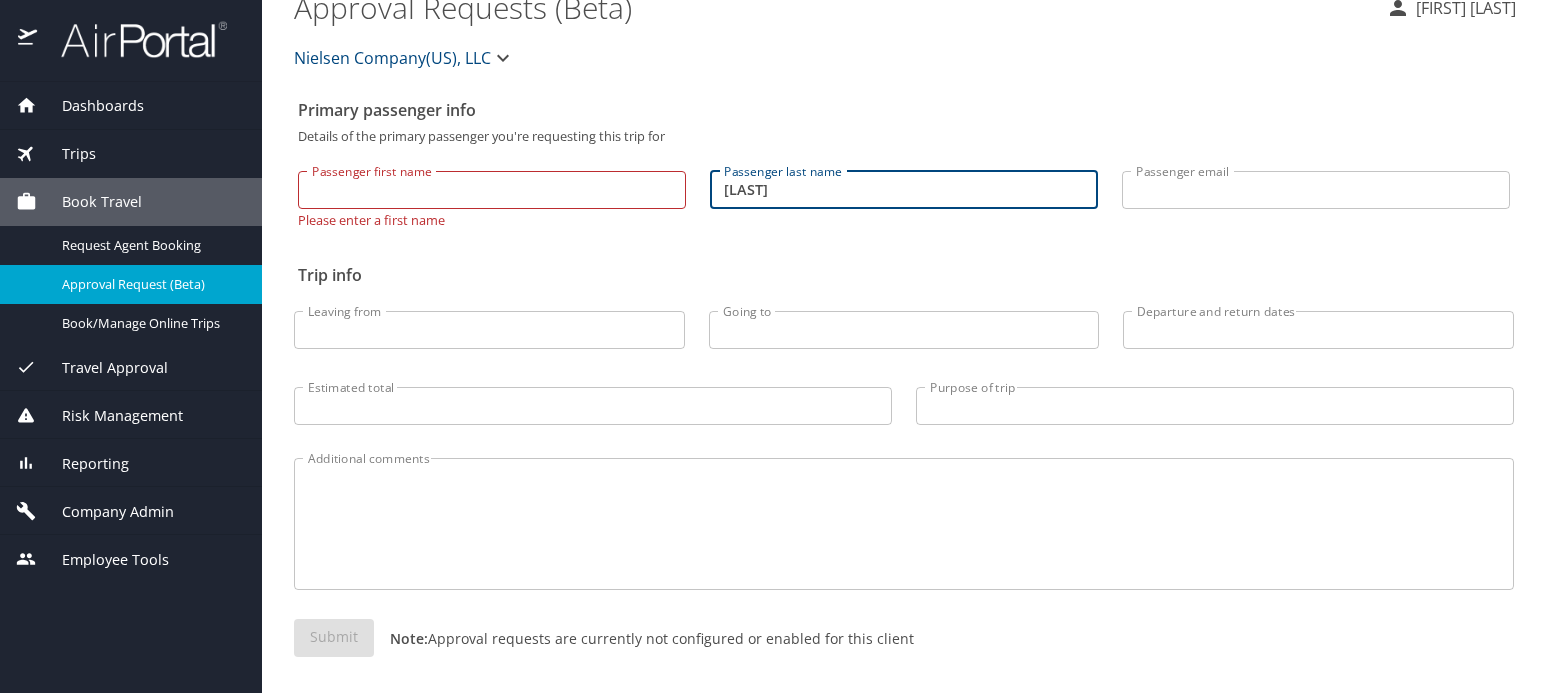 scroll, scrollTop: 34, scrollLeft: 0, axis: vertical 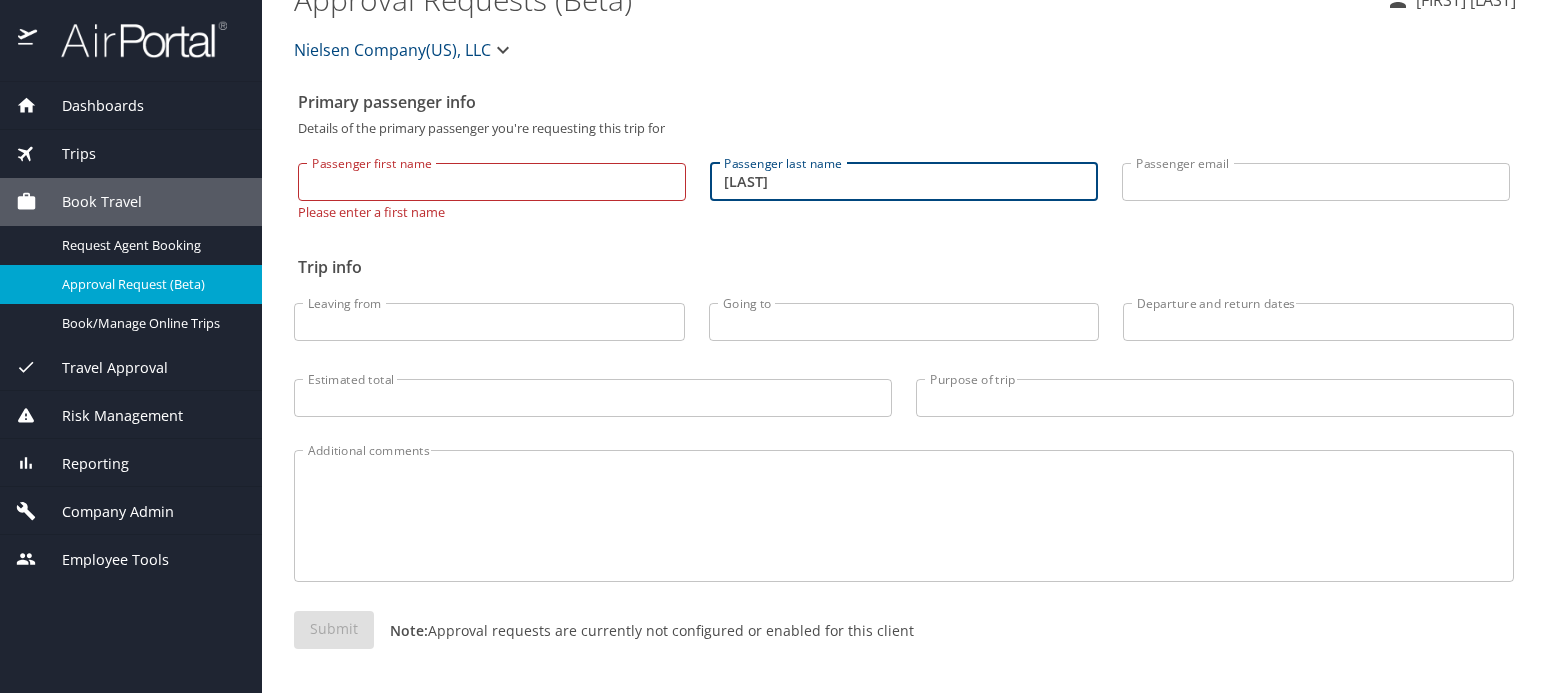 type on "[LAST]" 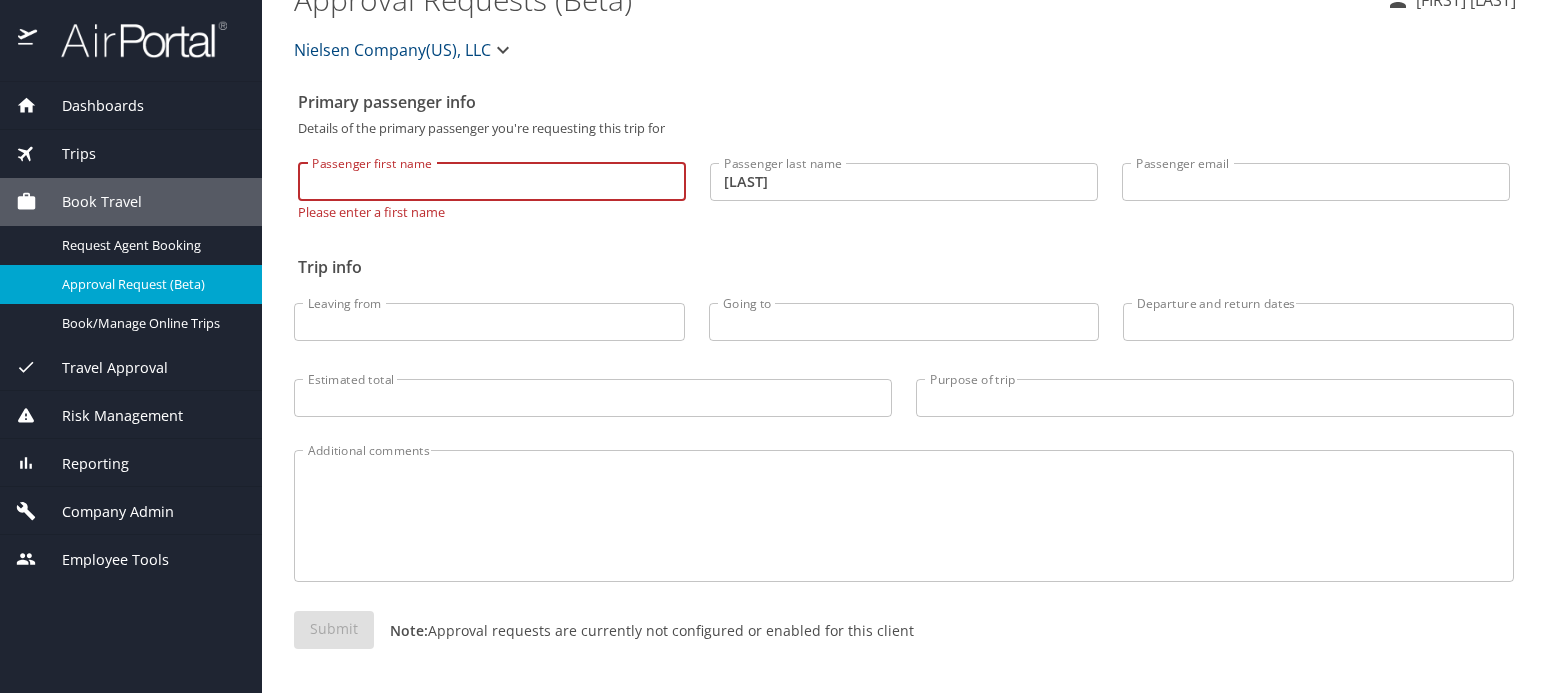 click on "Passenger first name" at bounding box center (492, 182) 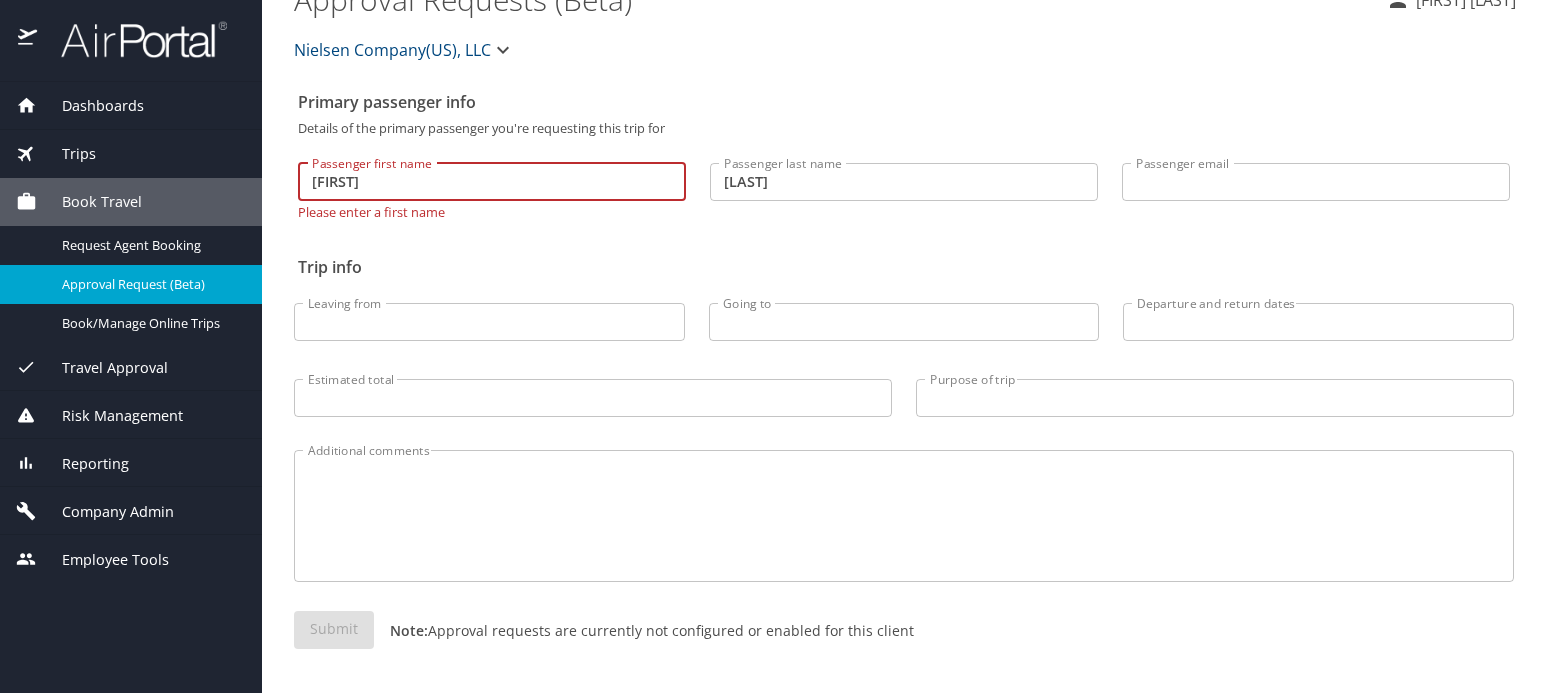 type on "[FIRST]" 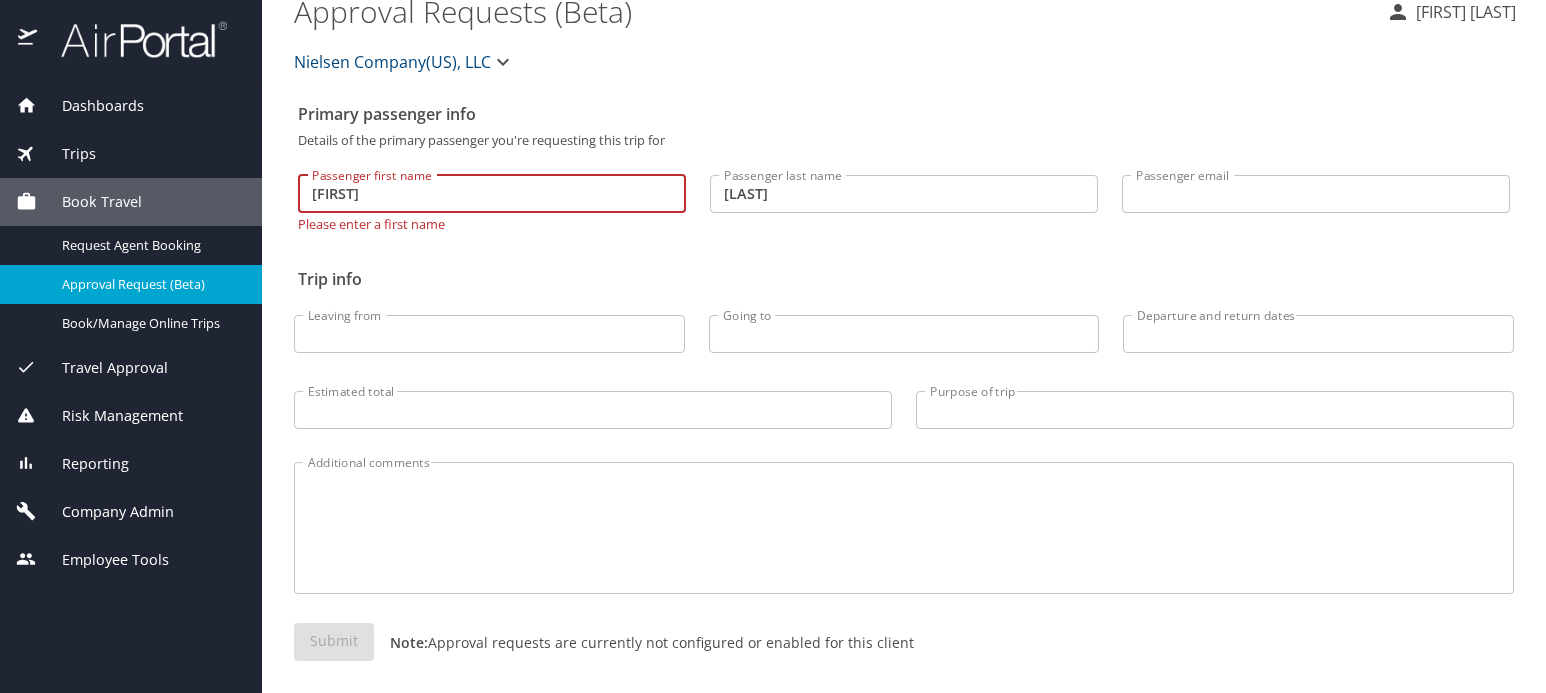 click on "Additional comments" at bounding box center [904, 527] 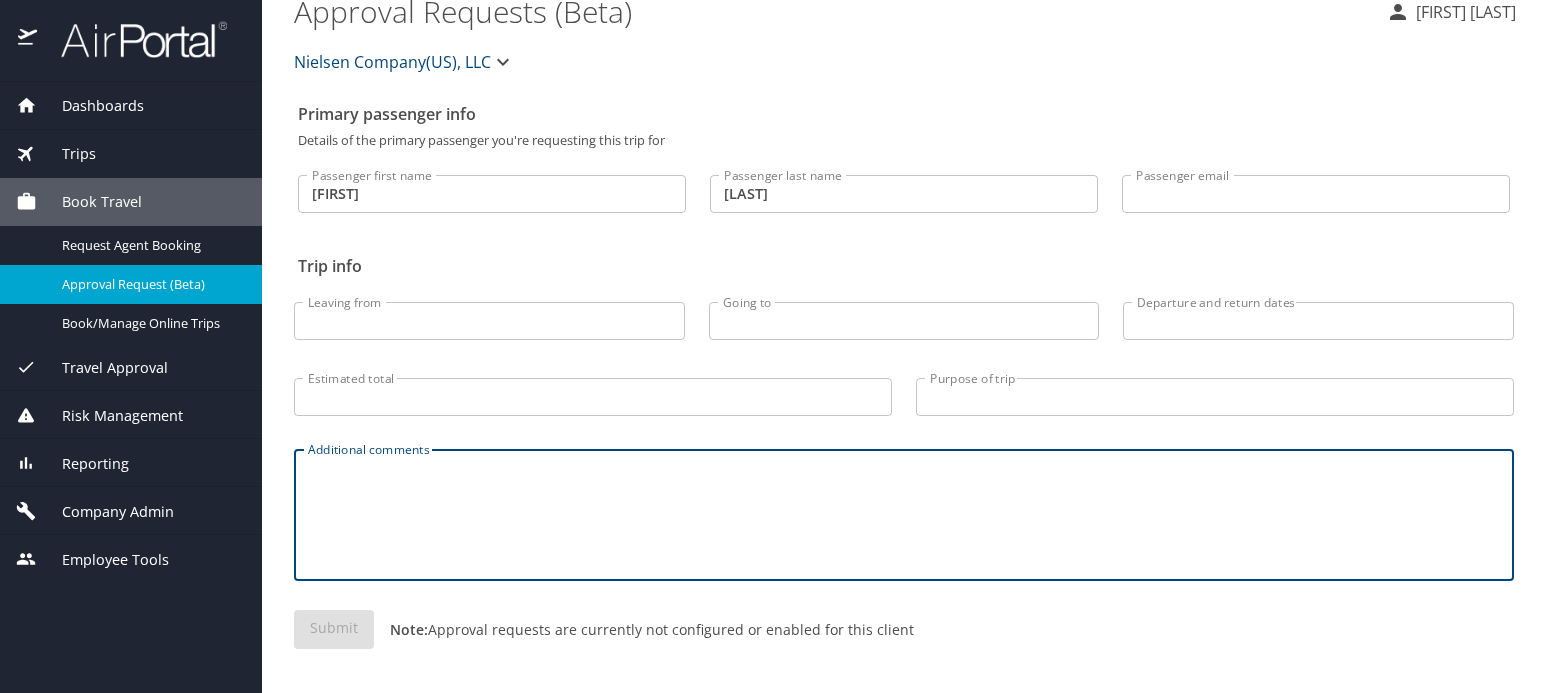 type 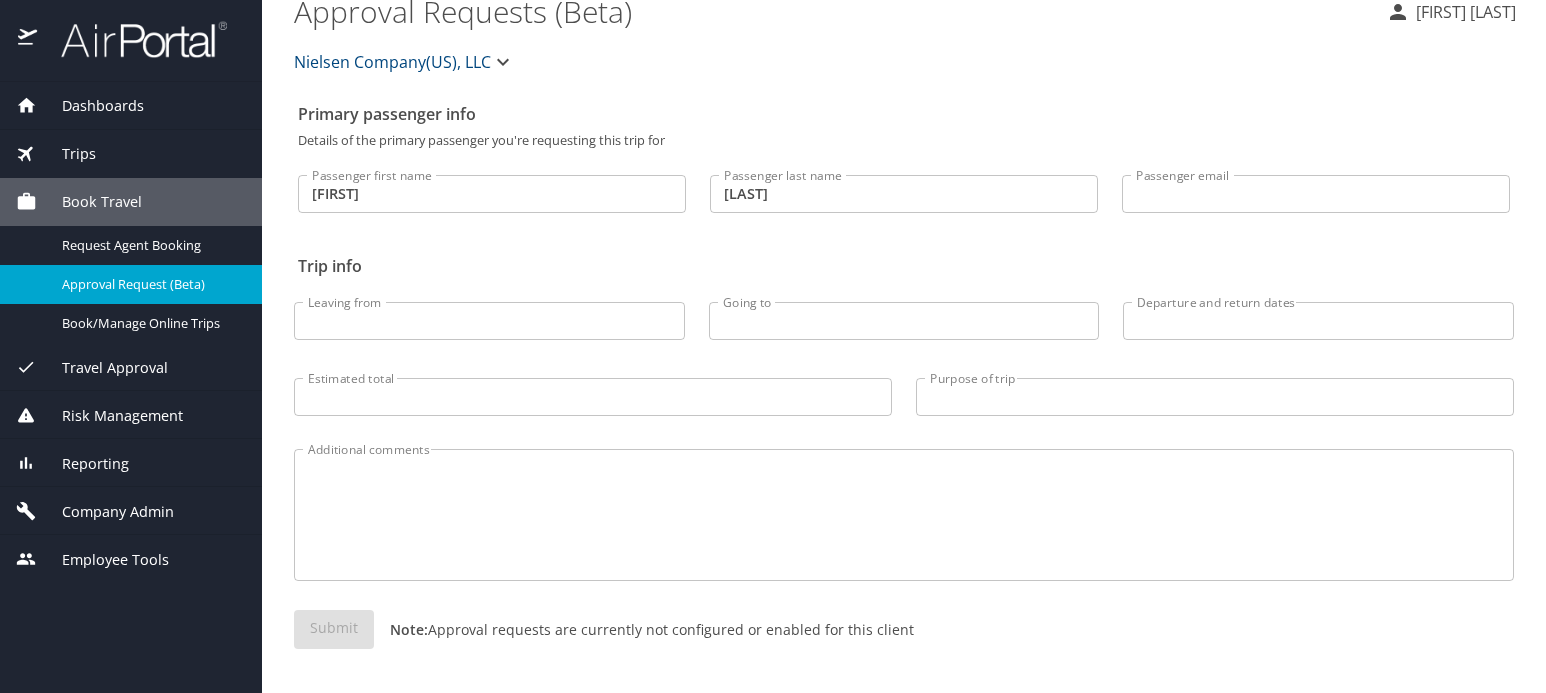 drag, startPoint x: 104, startPoint y: 424, endPoint x: 108, endPoint y: 401, distance: 23.345236 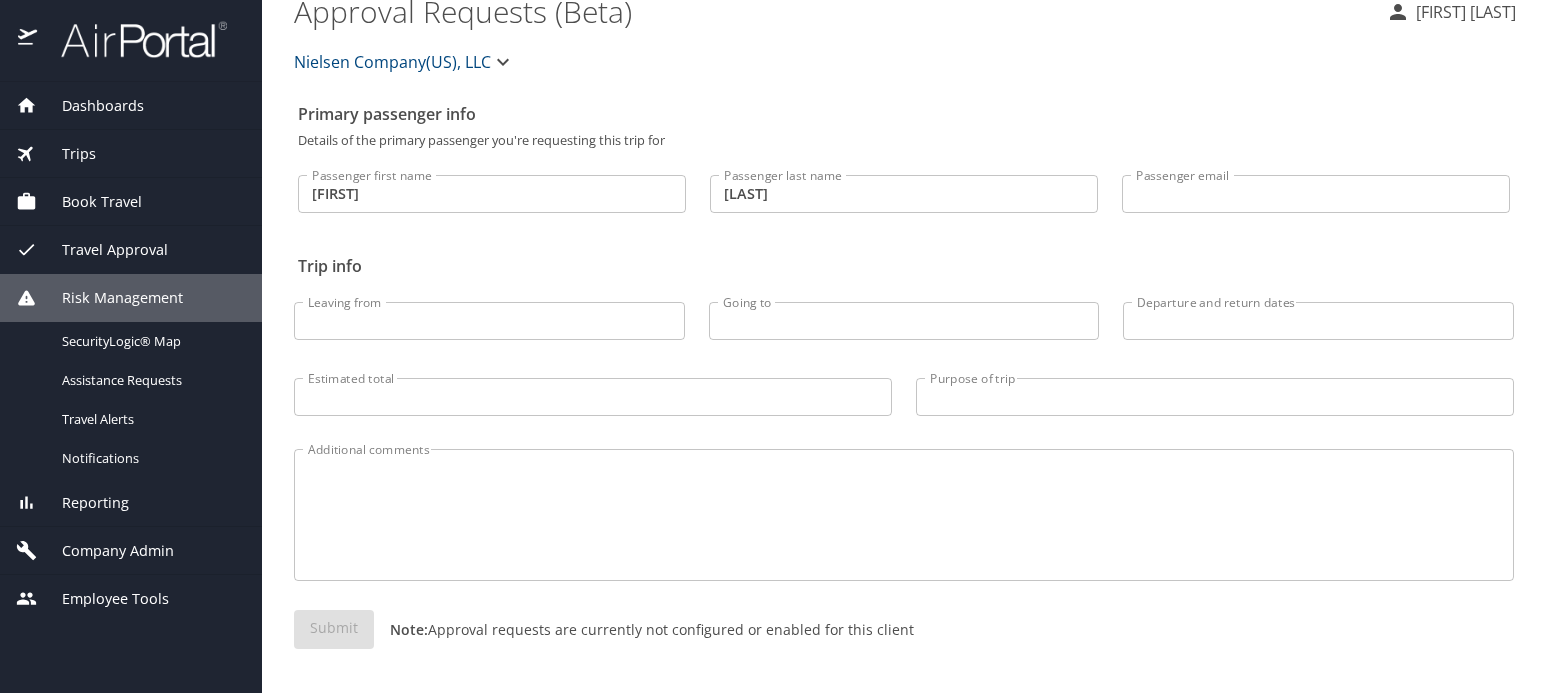 click on "Reporting" at bounding box center (131, 503) 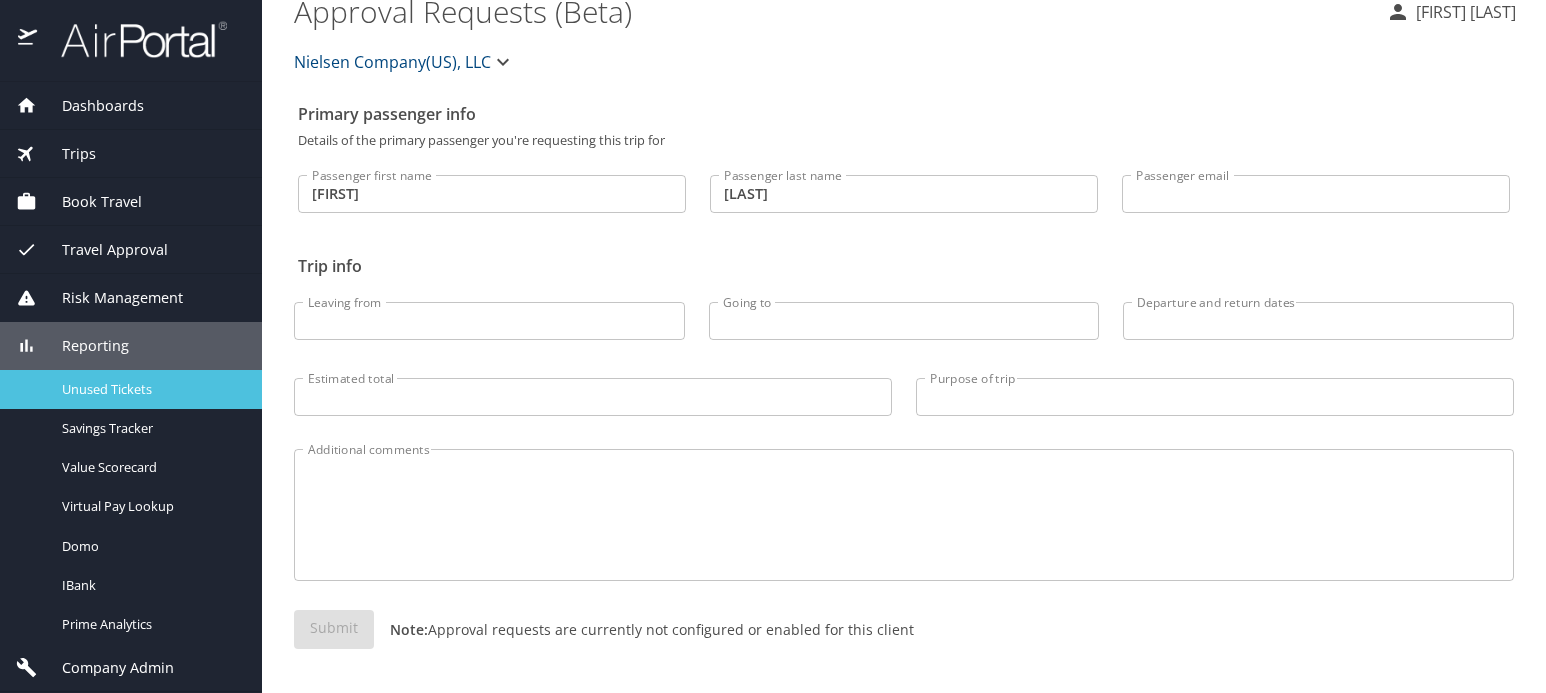 click on "Unused Tickets" at bounding box center [150, 389] 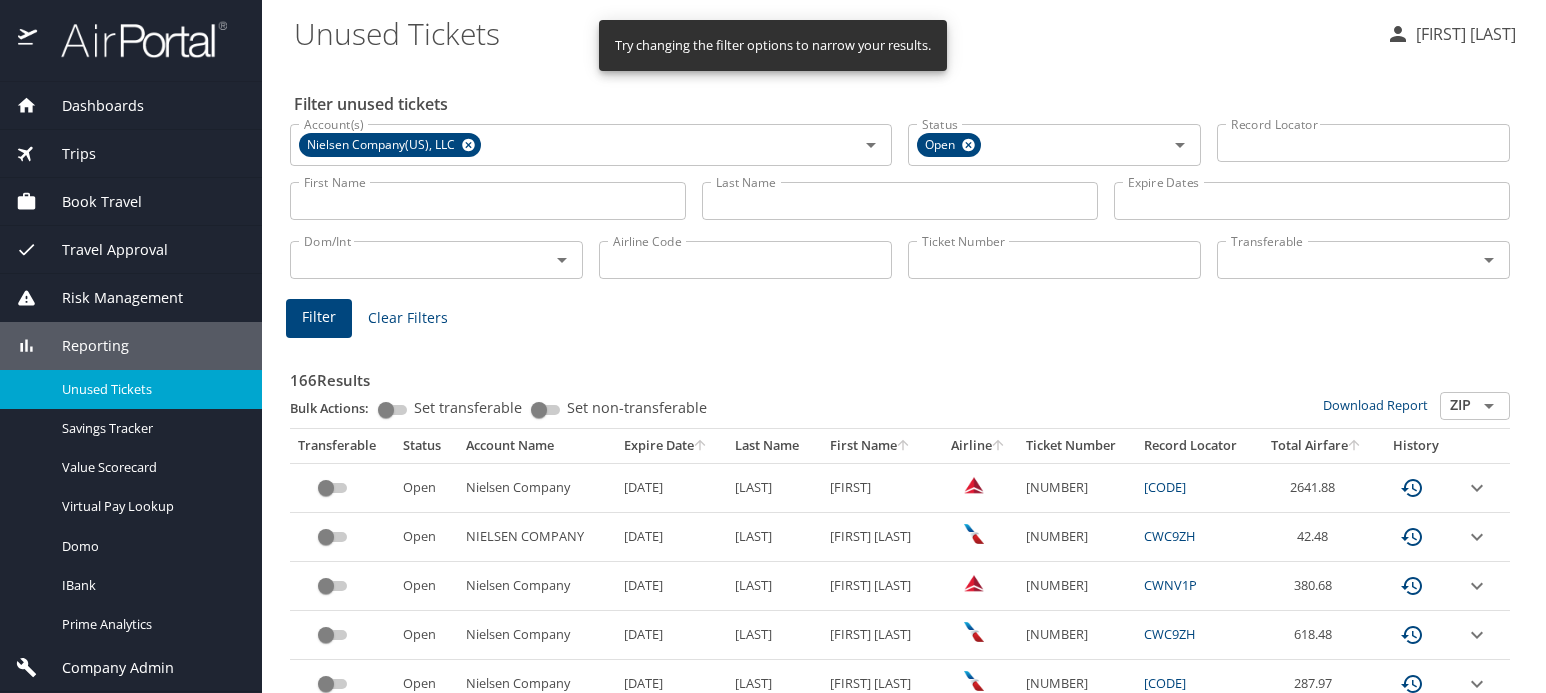 click on "First Name" at bounding box center (488, 201) 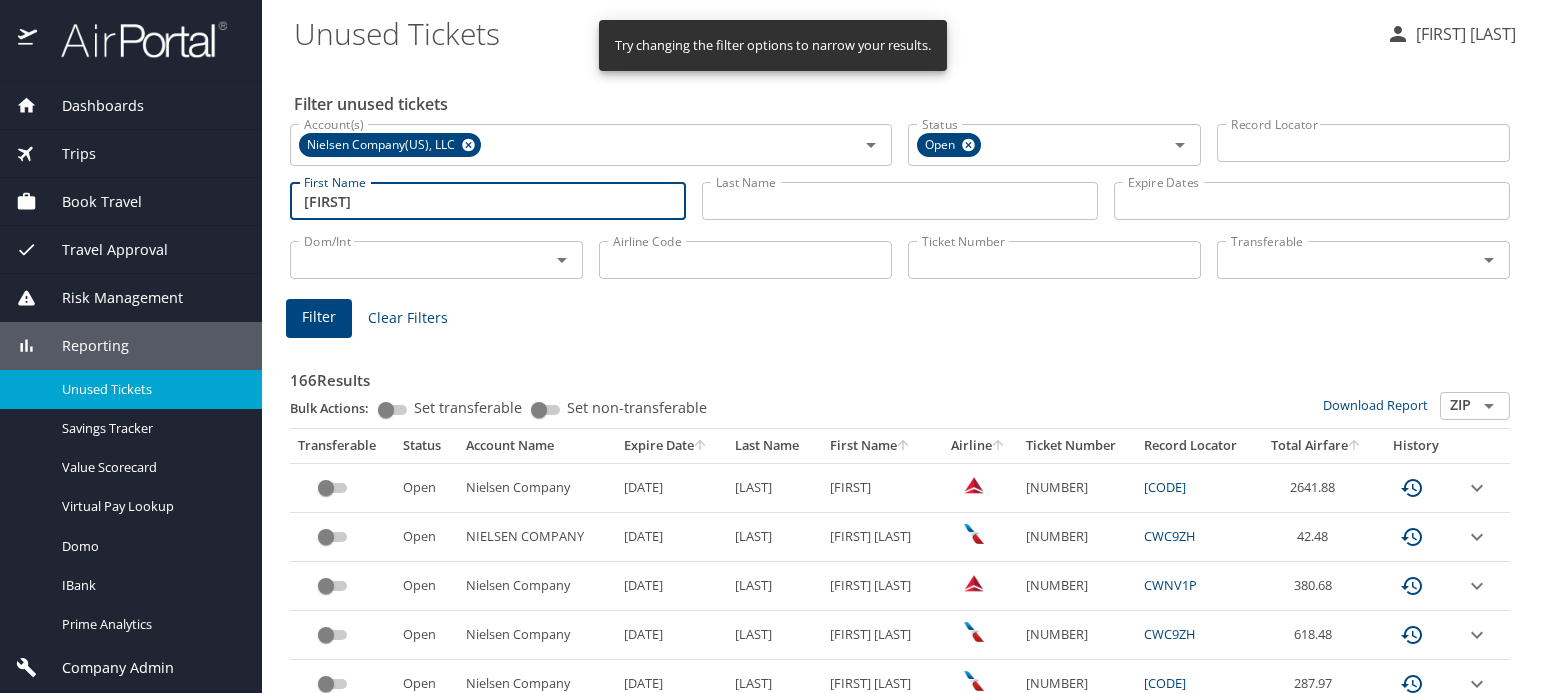 type on "[FIRST]" 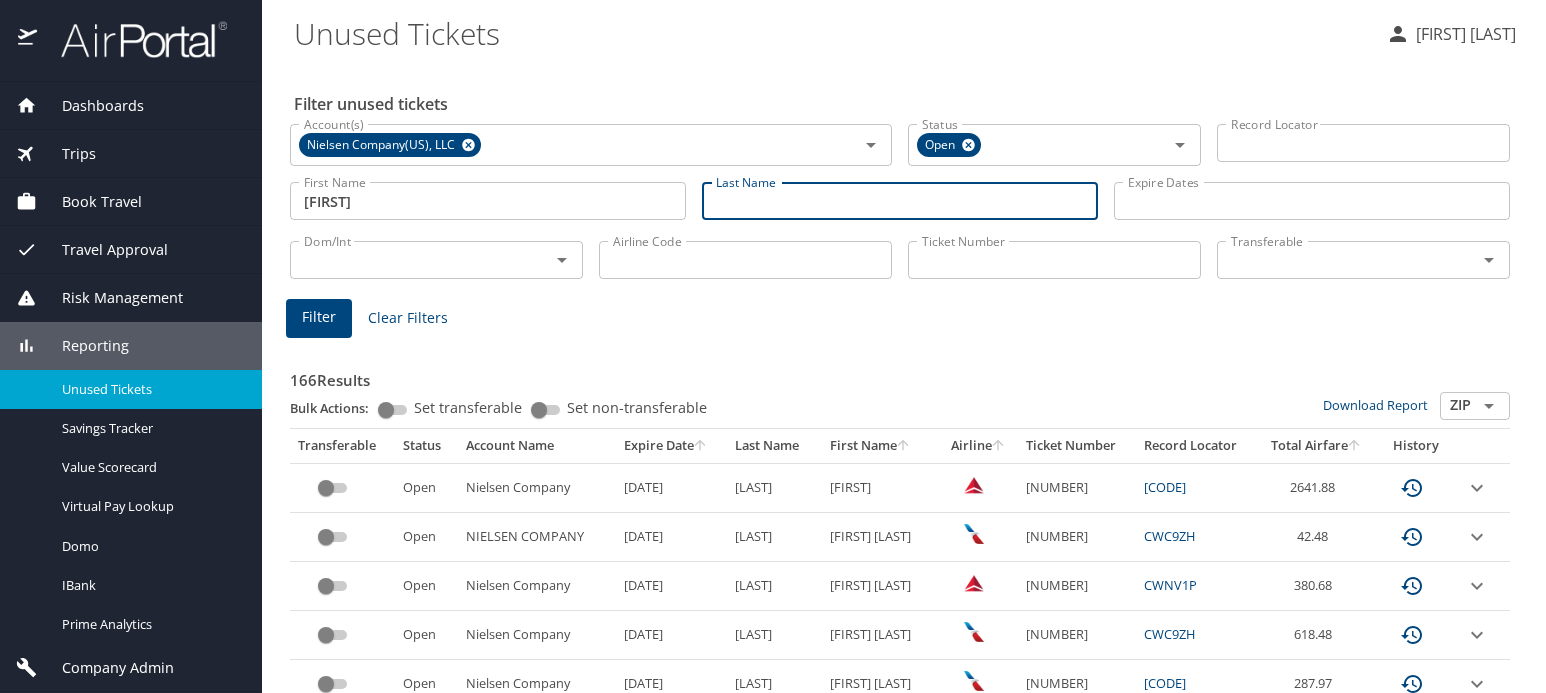 paste on "[FIRST]" 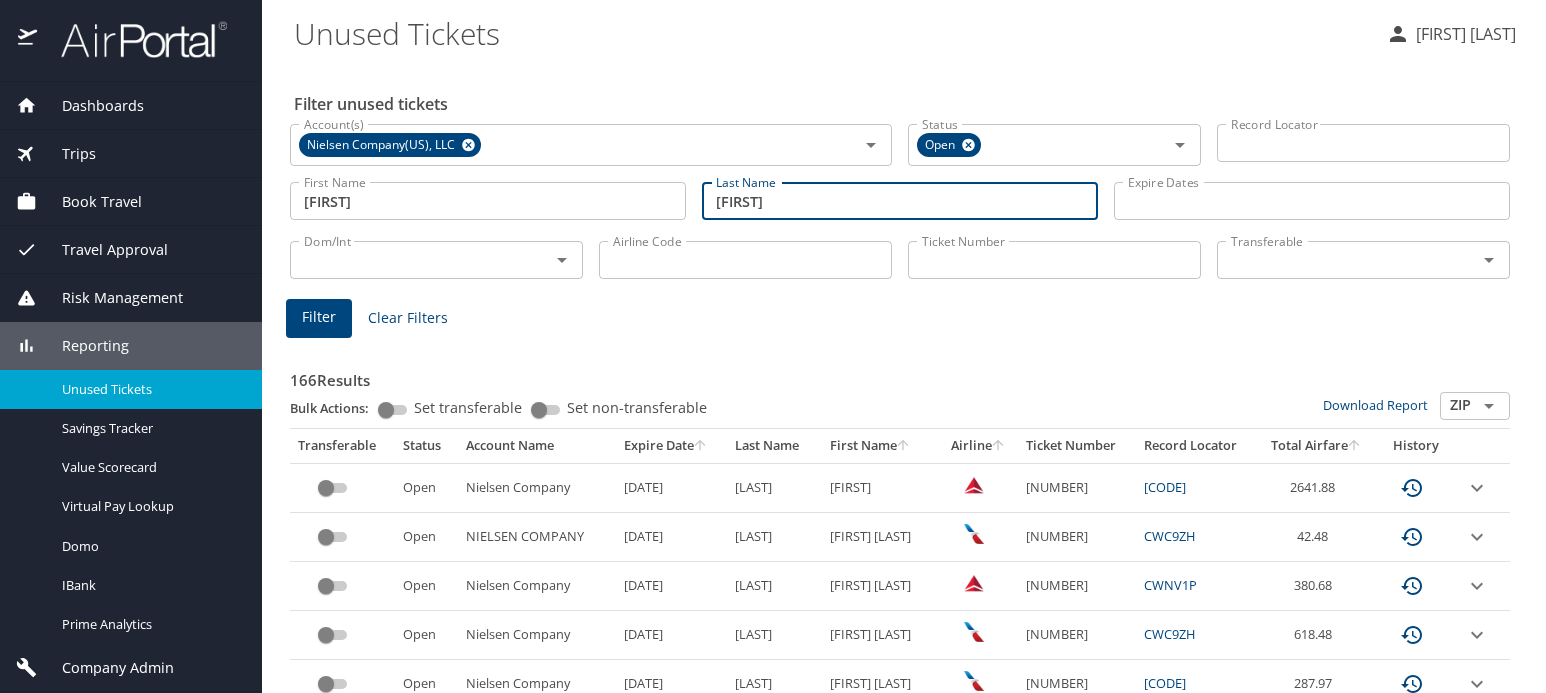 drag, startPoint x: 724, startPoint y: 201, endPoint x: 409, endPoint y: 193, distance: 315.10156 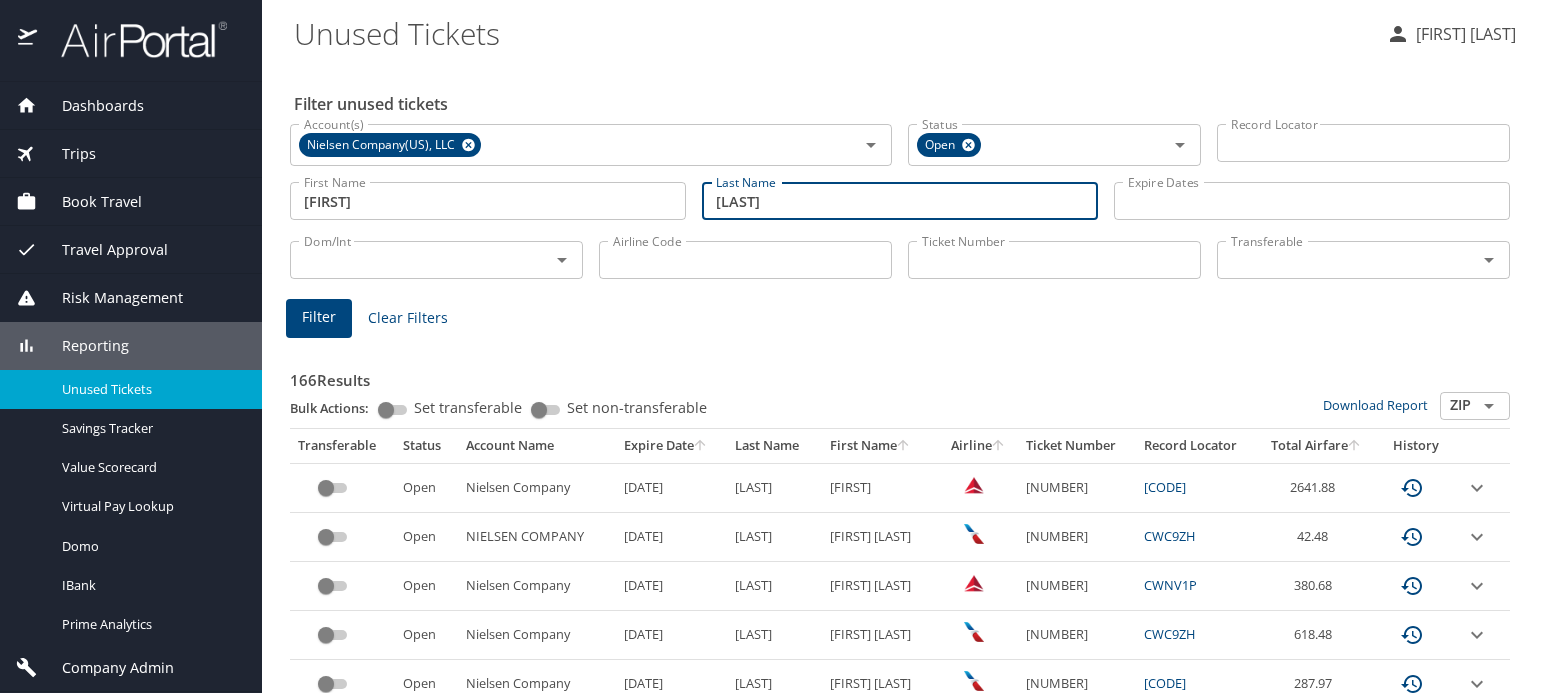 click on "[LAST]" at bounding box center (900, 201) 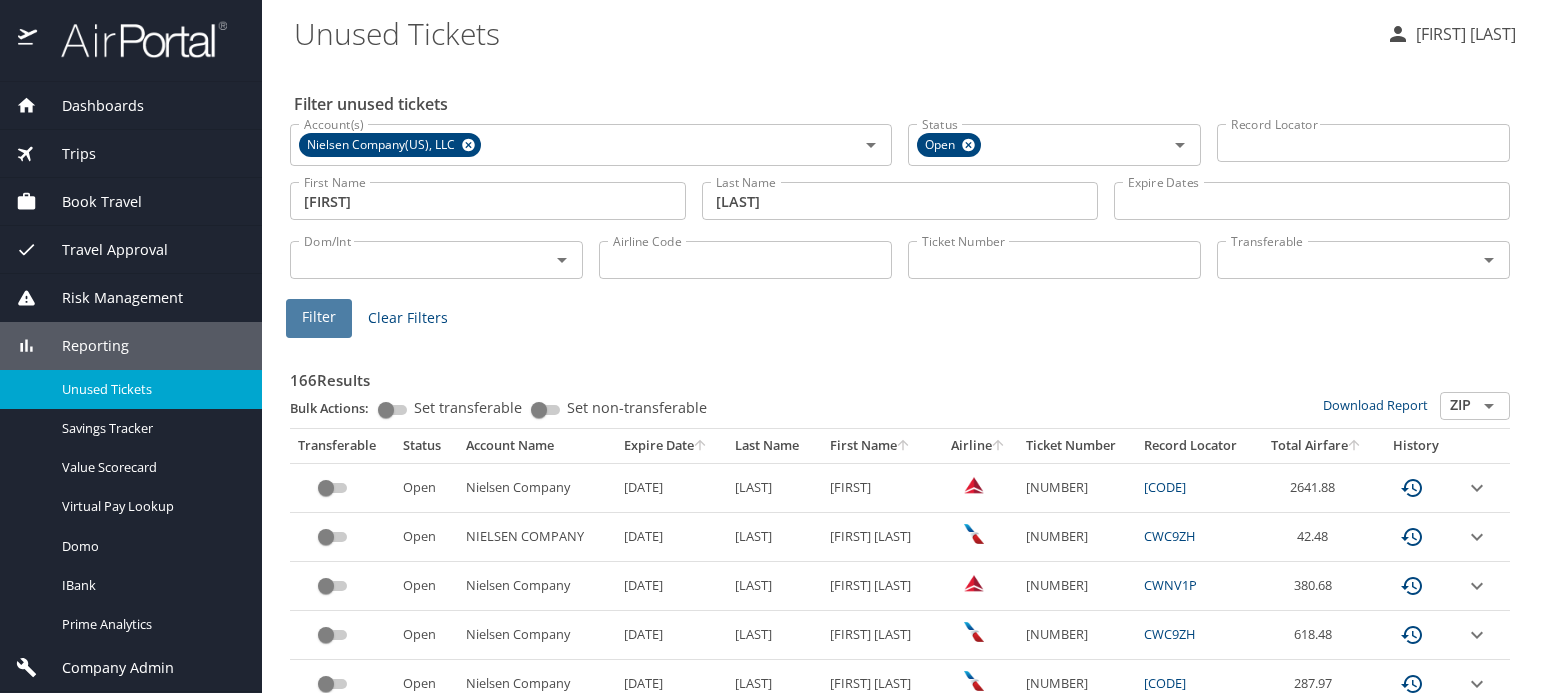 click on "Filter" at bounding box center [319, 317] 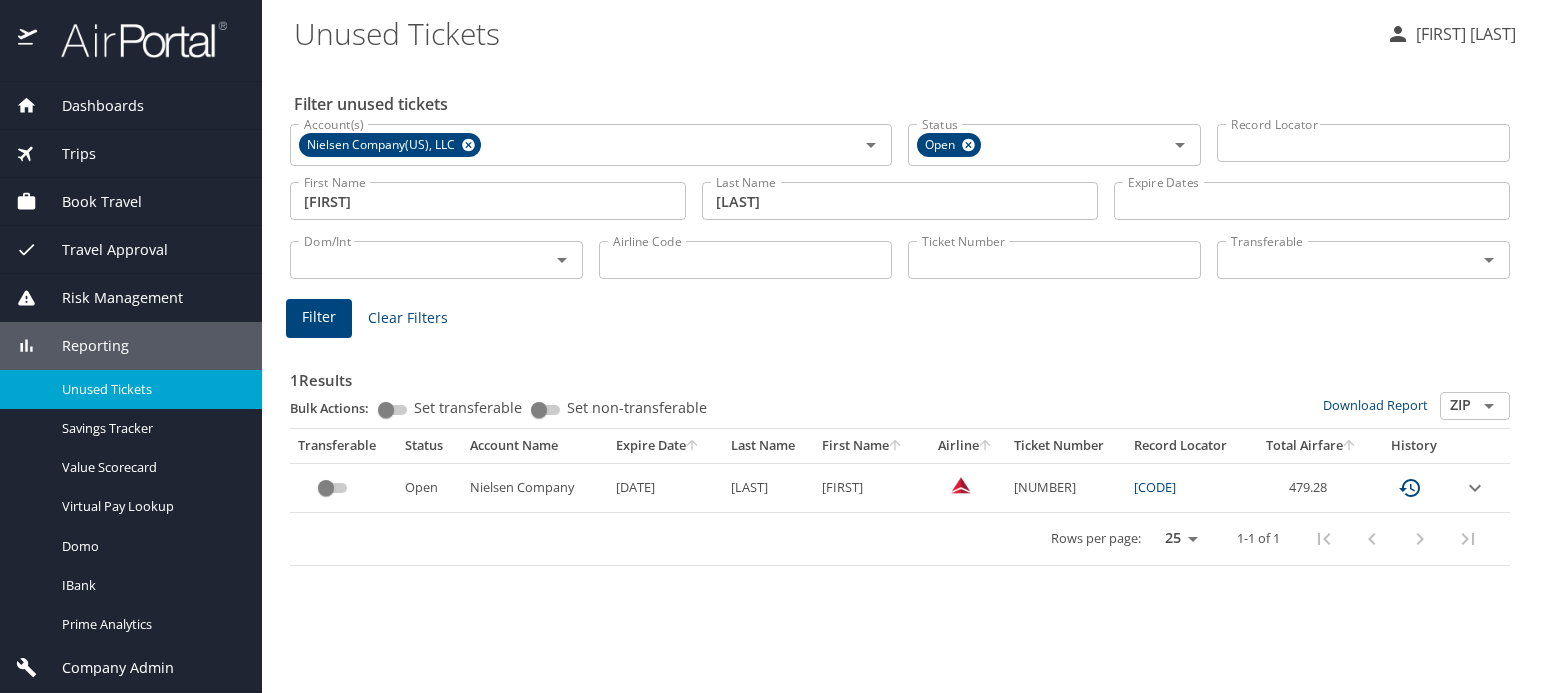 drag, startPoint x: 1022, startPoint y: 494, endPoint x: 1136, endPoint y: 492, distance: 114.01754 